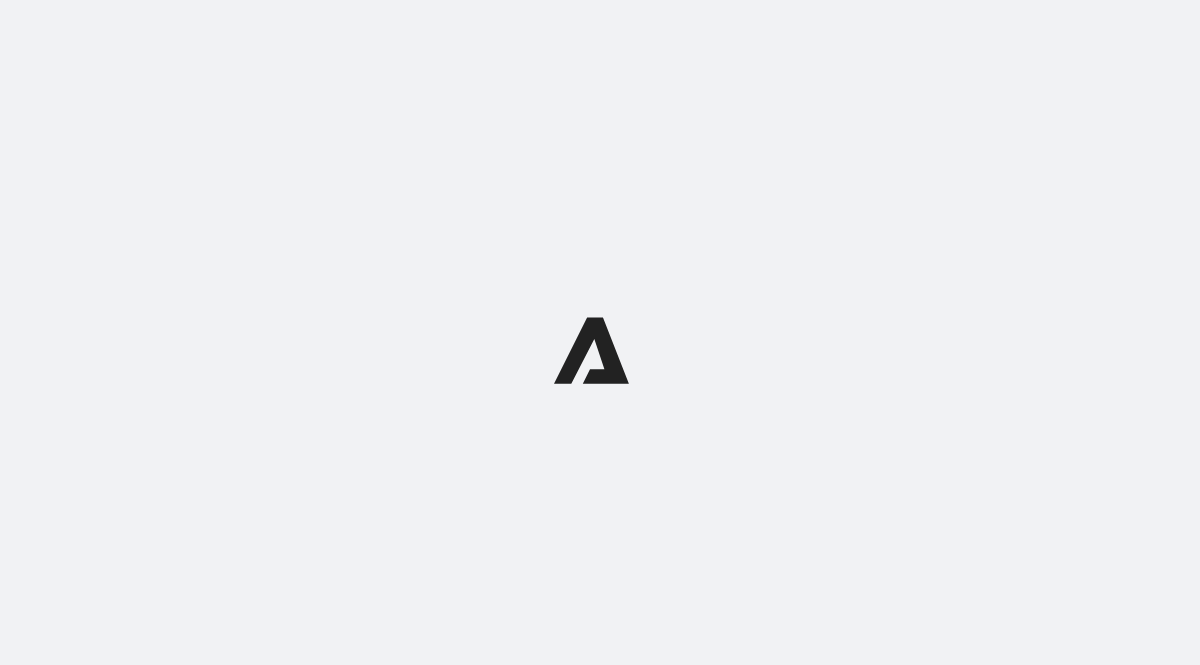 scroll, scrollTop: 0, scrollLeft: 0, axis: both 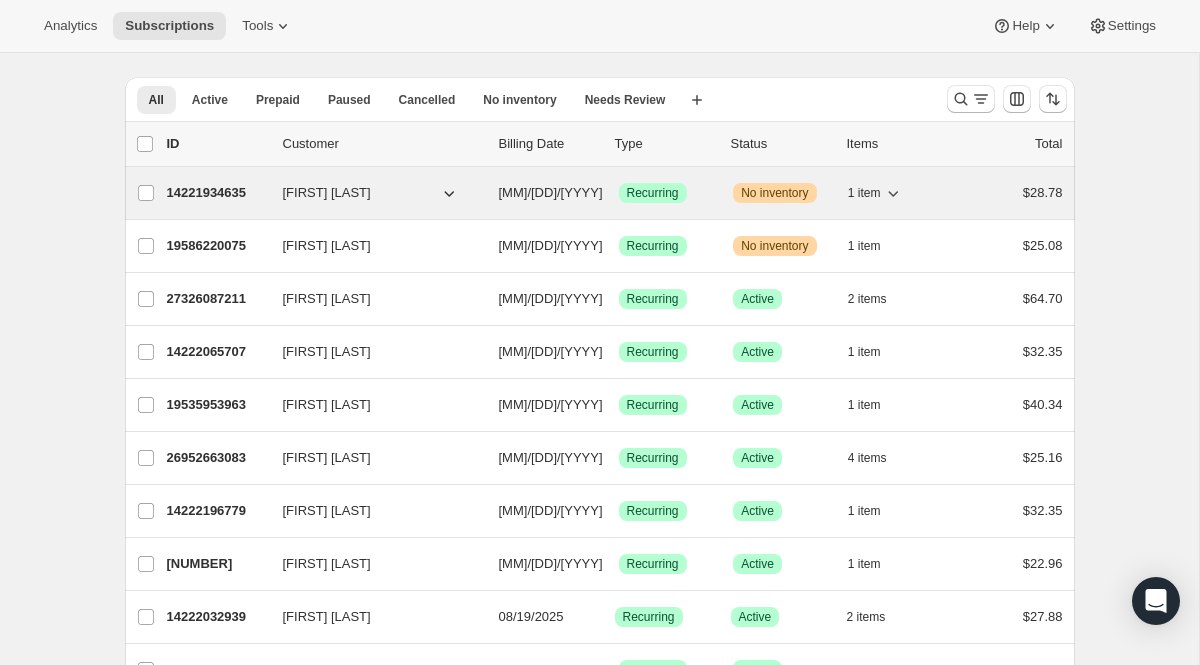click on "1   item" at bounding box center [864, 193] 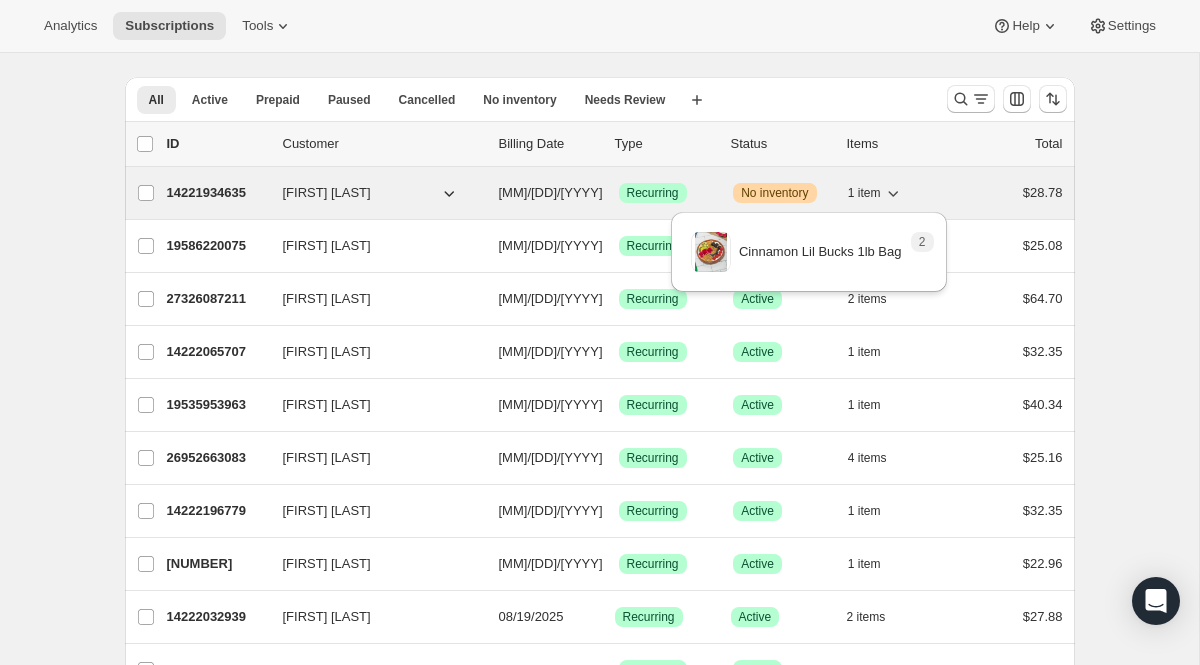 click on "1   item" at bounding box center (864, 193) 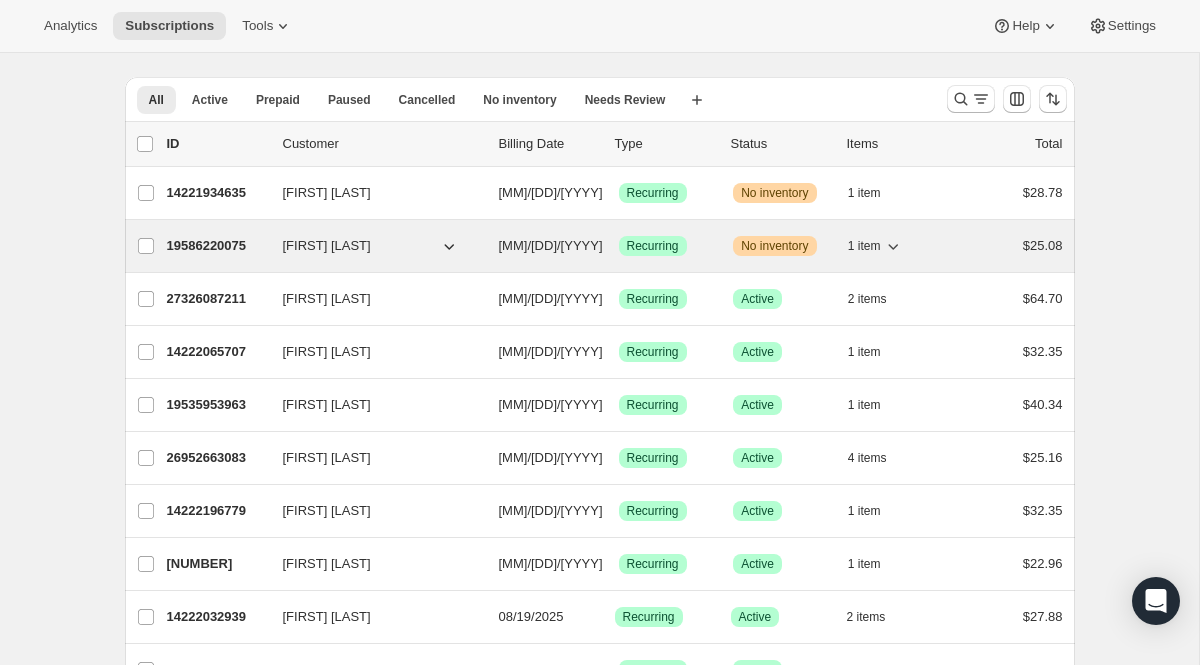 click 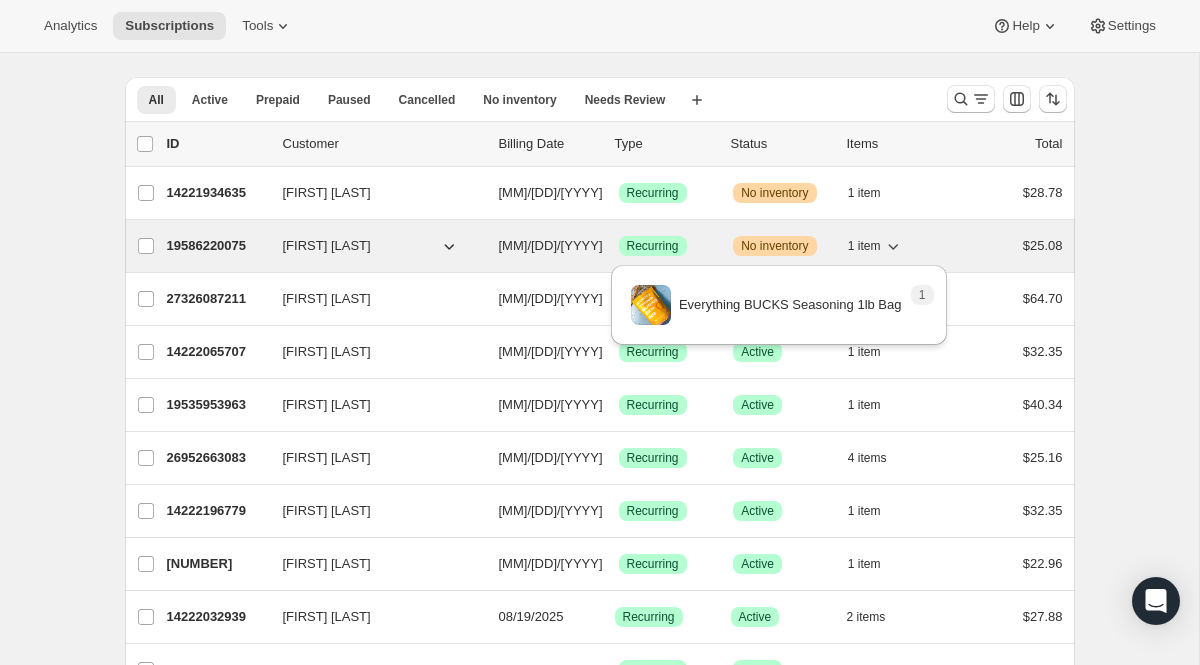 click on "1   item" at bounding box center [875, 246] 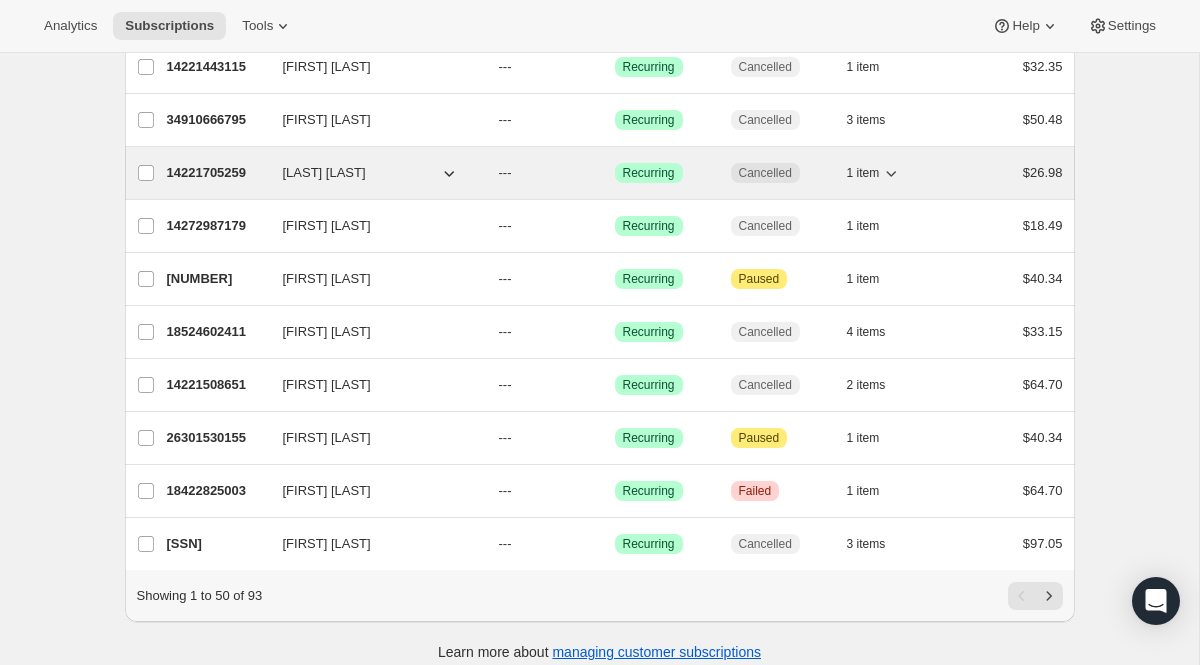 scroll, scrollTop: 2315, scrollLeft: 0, axis: vertical 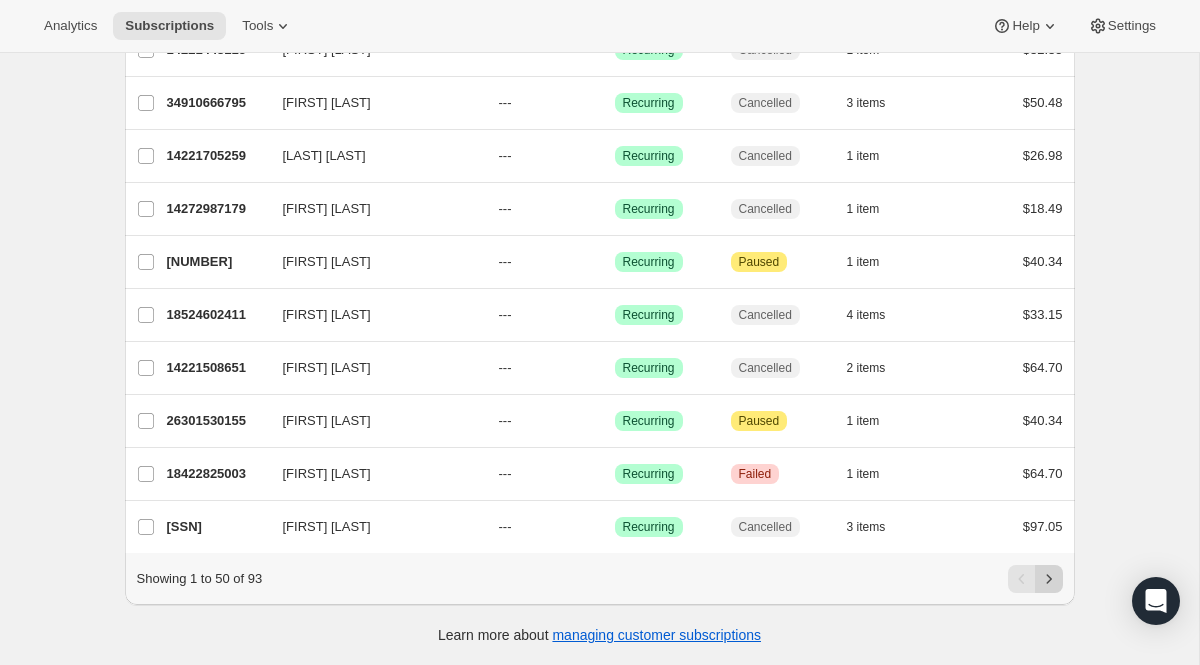 click 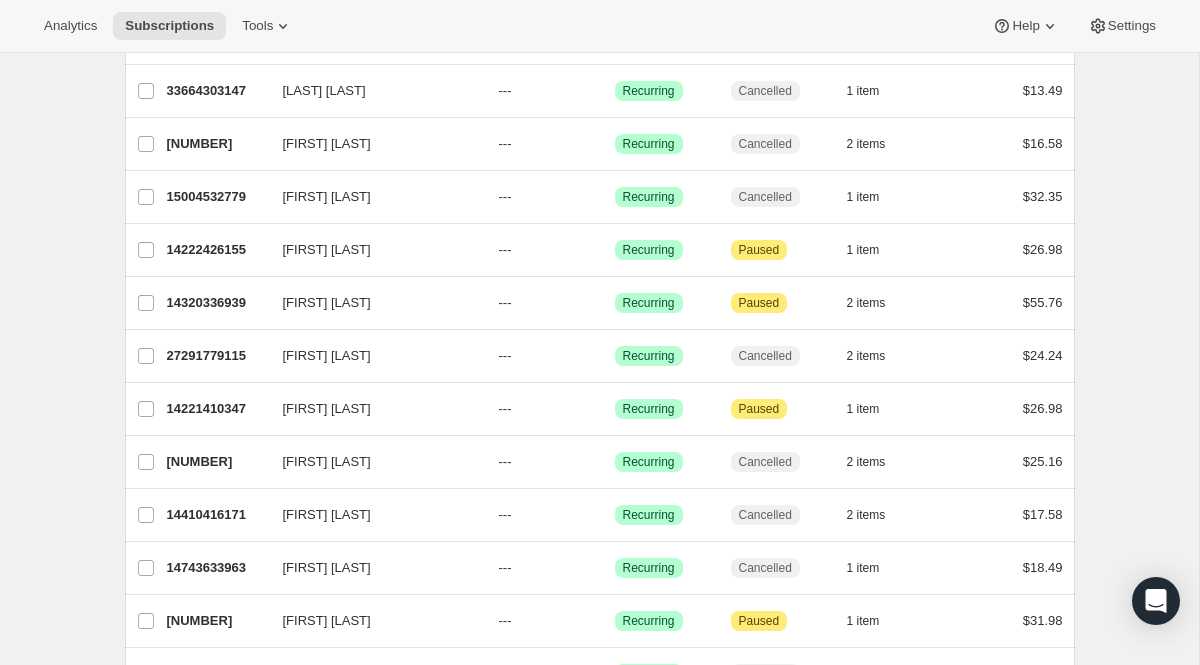 scroll, scrollTop: 417, scrollLeft: 0, axis: vertical 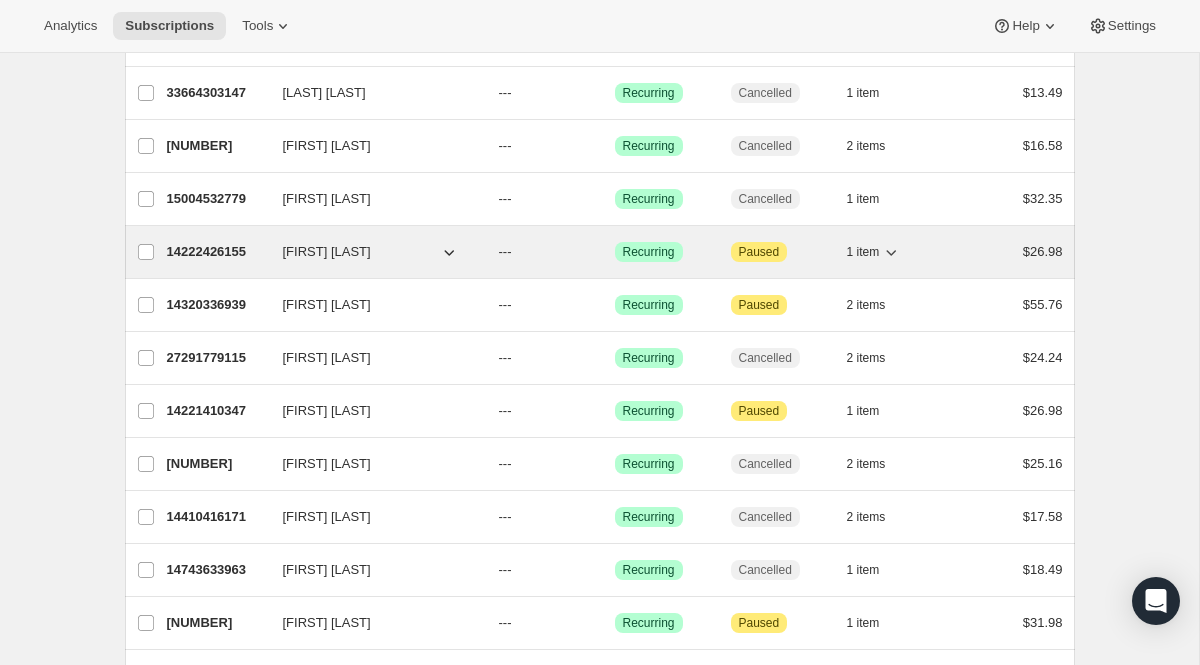 click 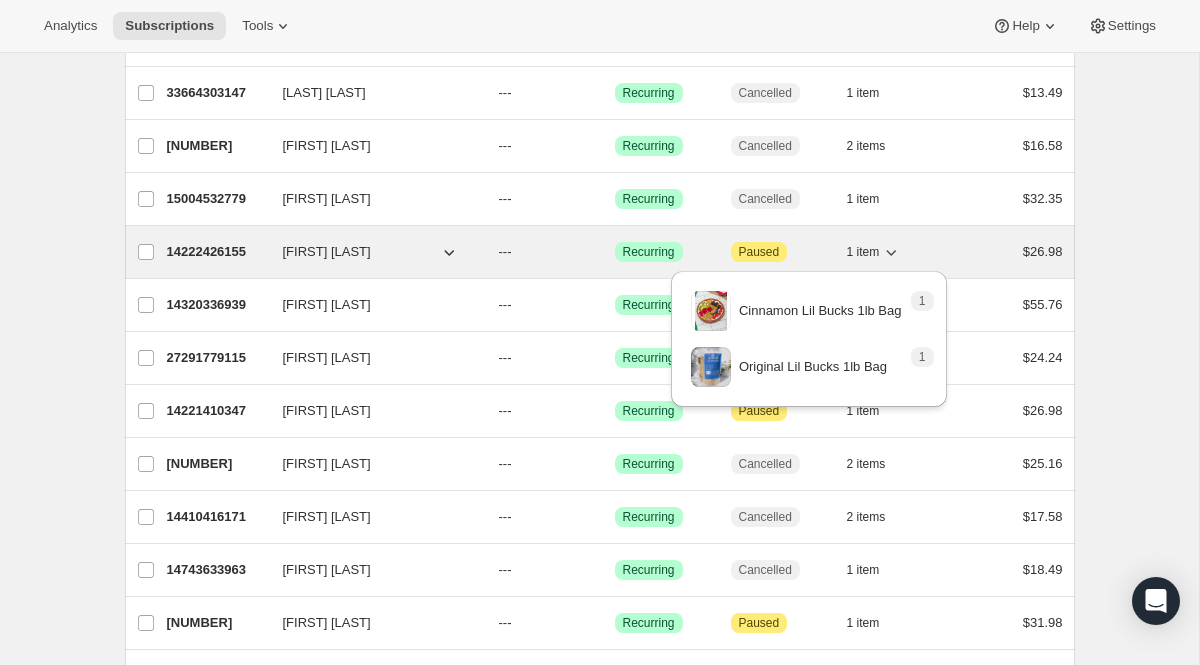 click 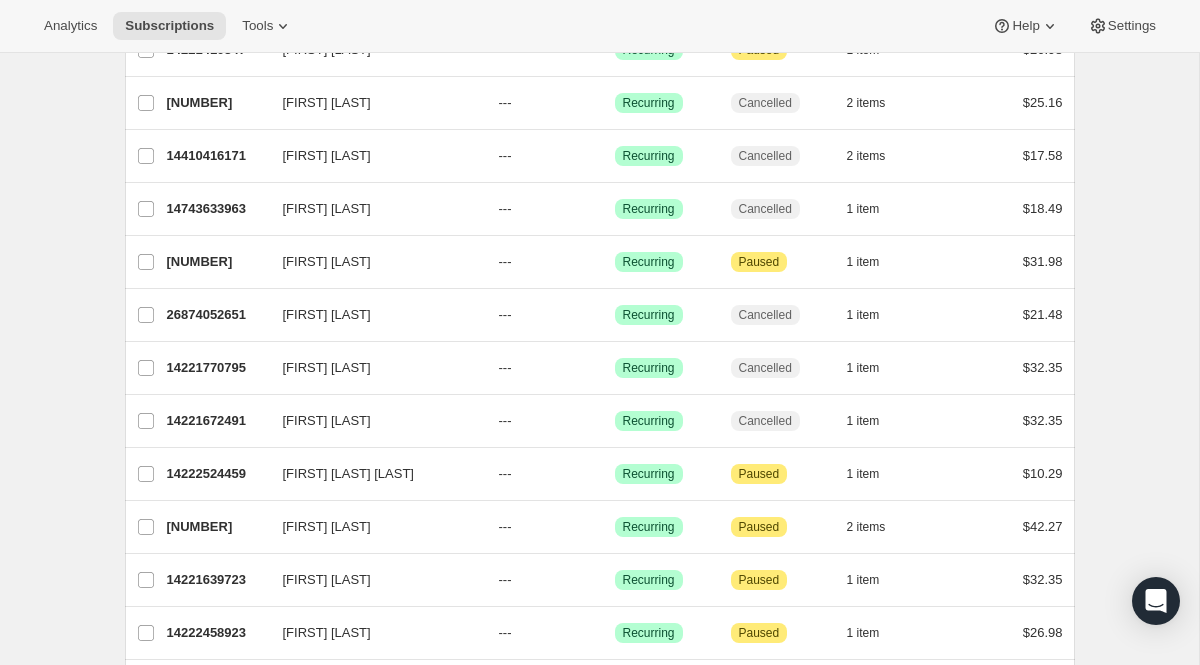 scroll, scrollTop: 1944, scrollLeft: 0, axis: vertical 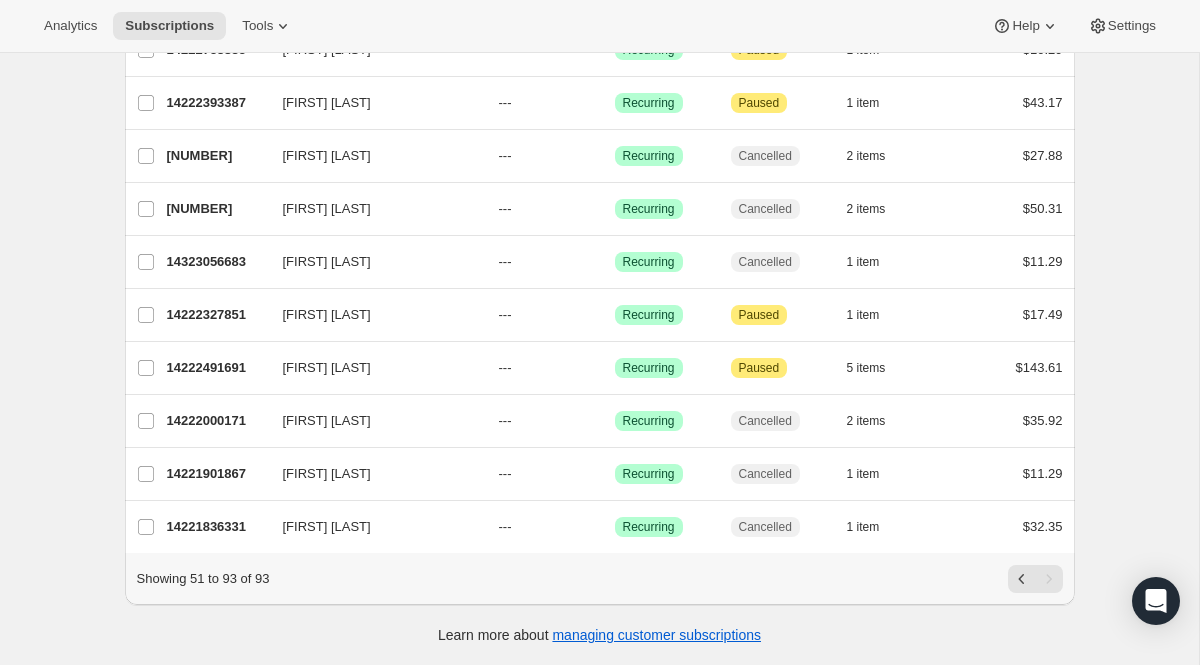 click at bounding box center (1049, 579) 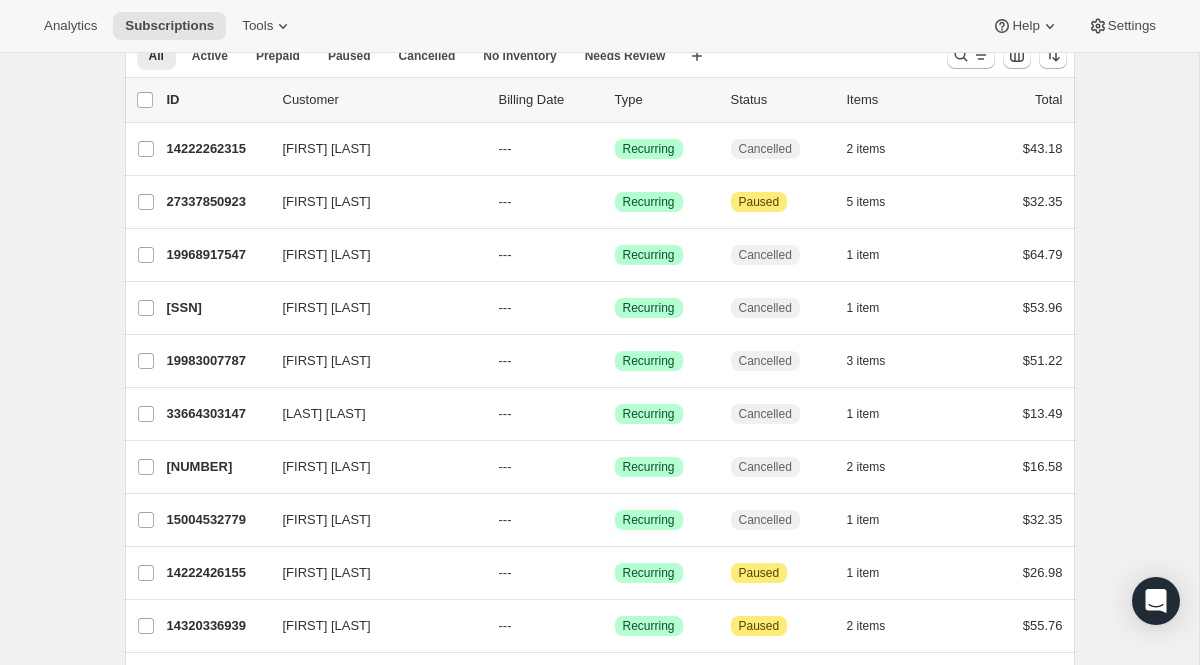 scroll, scrollTop: 0, scrollLeft: 0, axis: both 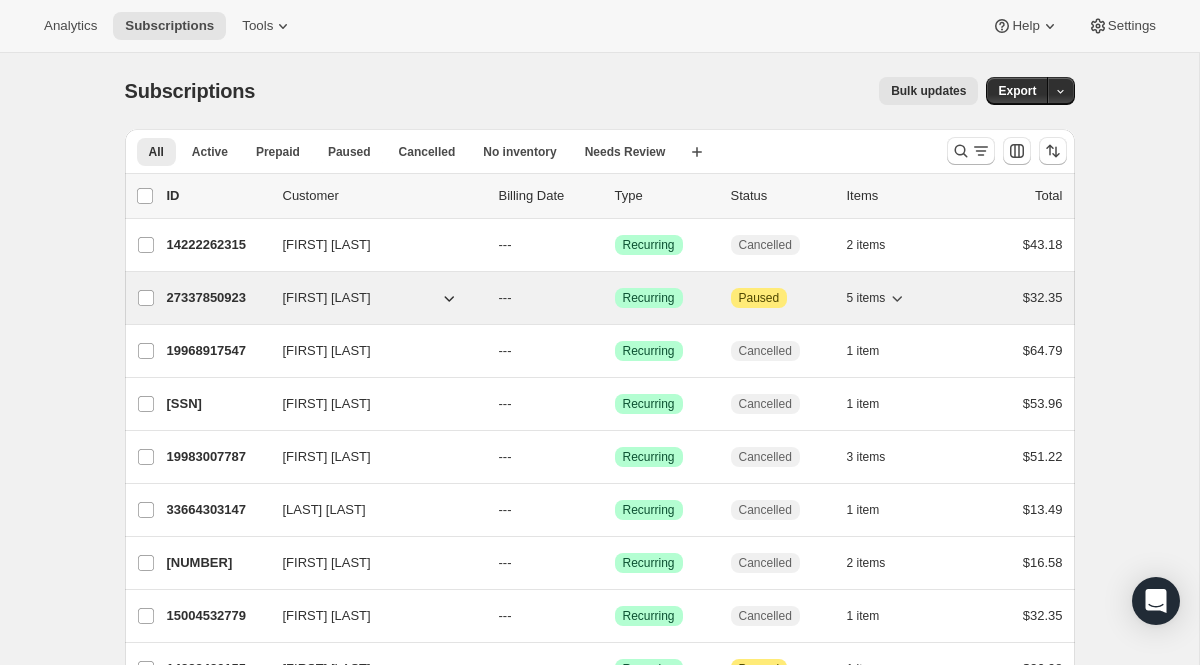 click 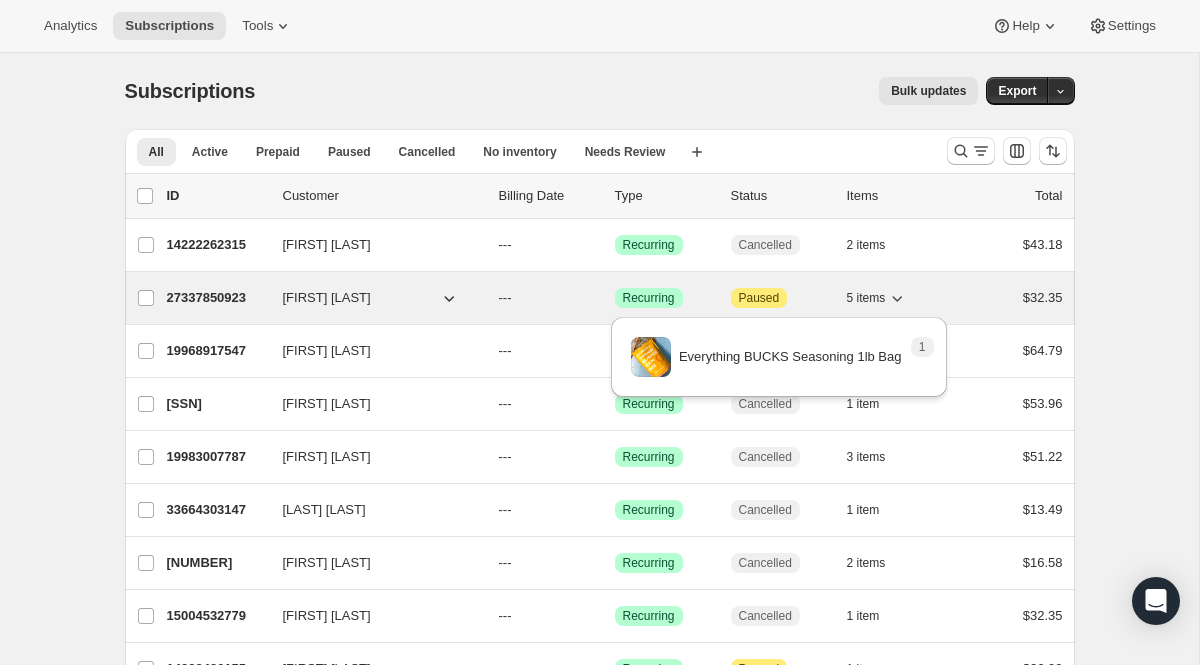 click 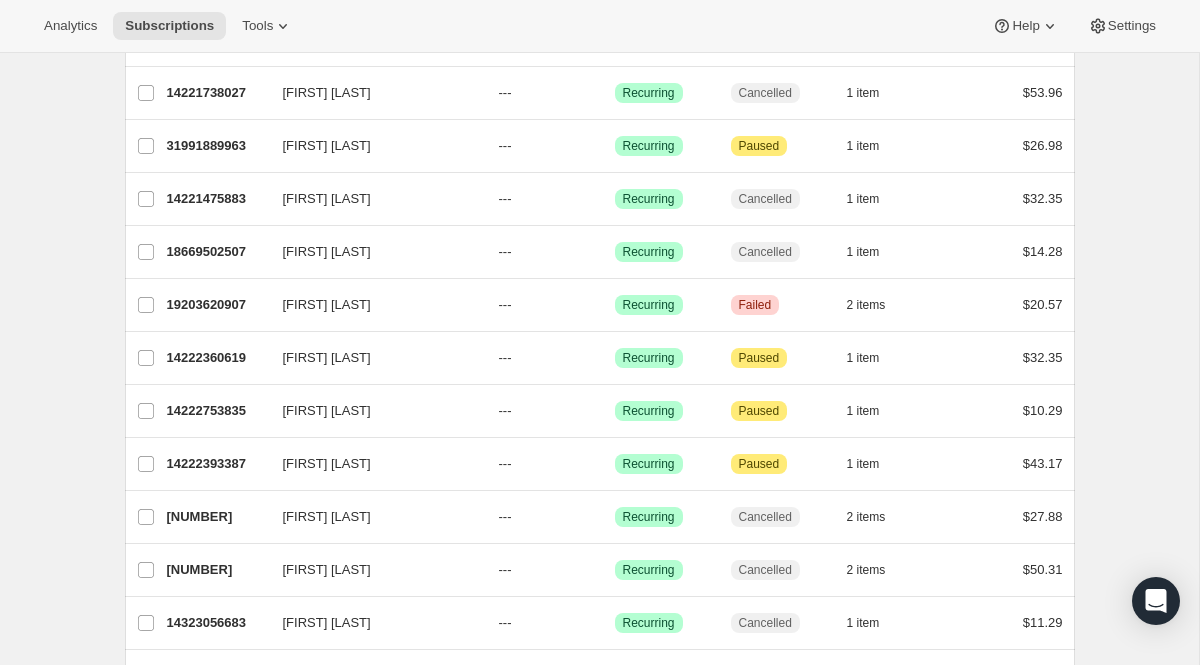 scroll, scrollTop: 1944, scrollLeft: 0, axis: vertical 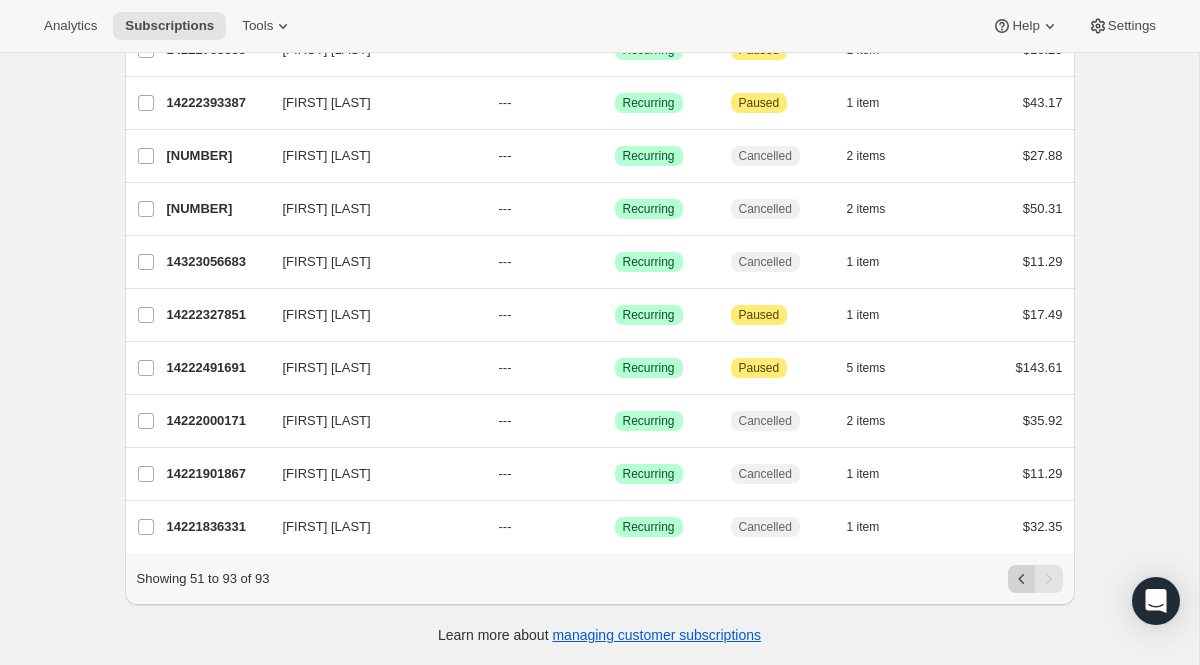 click at bounding box center [1022, 579] 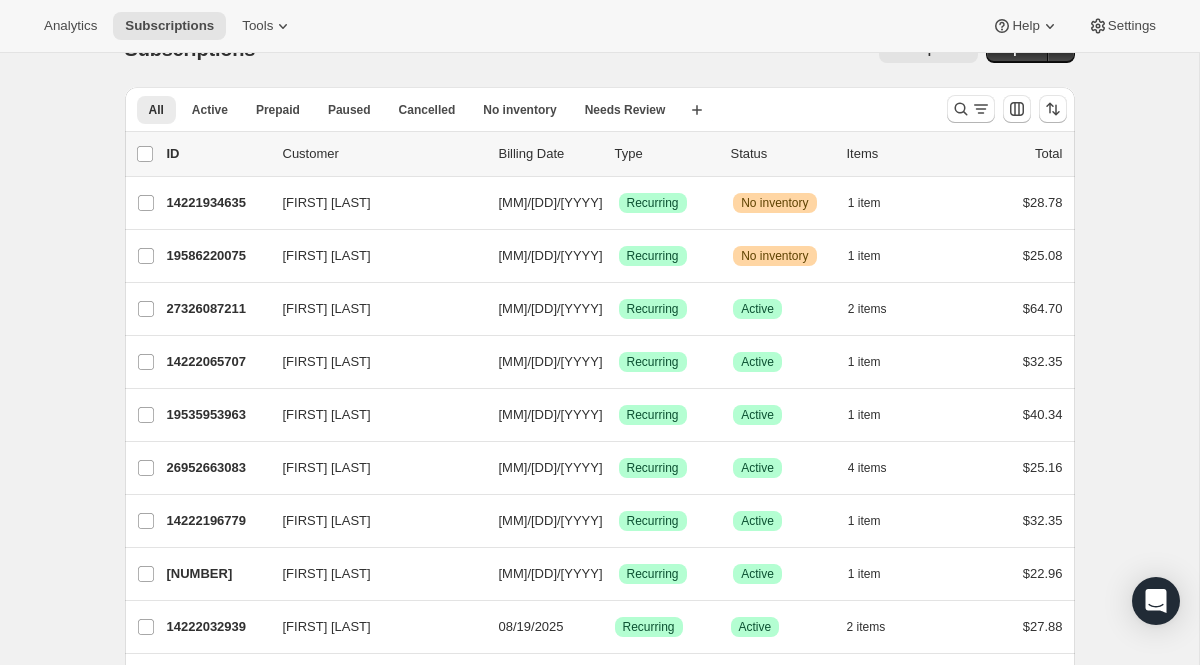 scroll, scrollTop: 0, scrollLeft: 0, axis: both 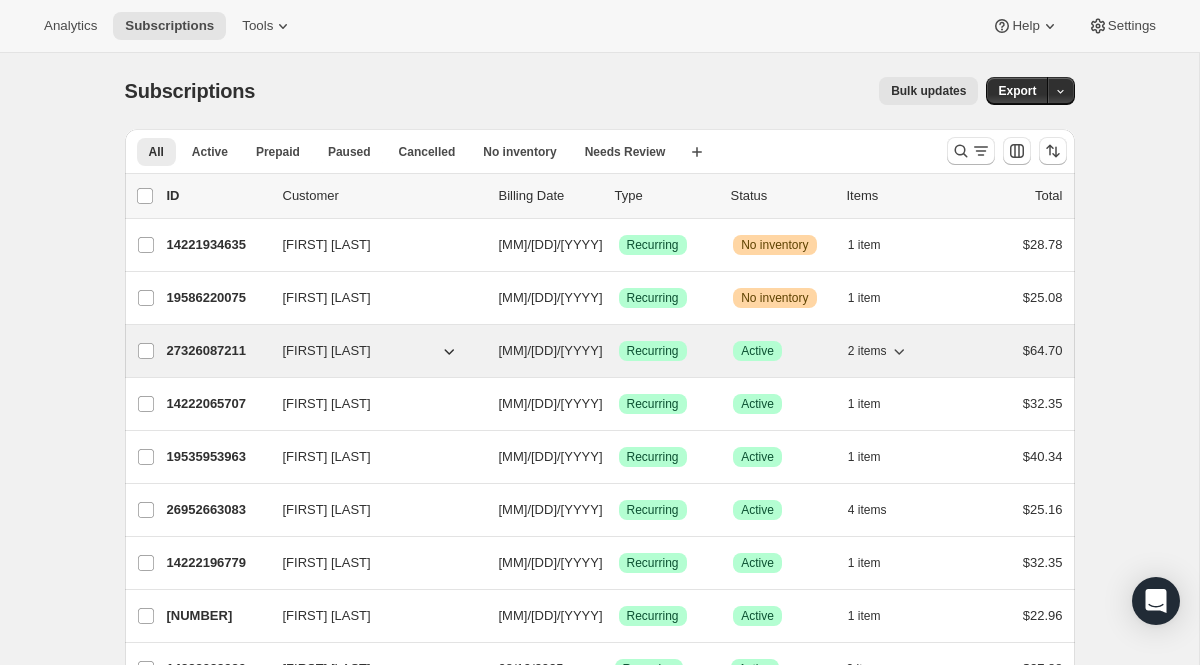 click 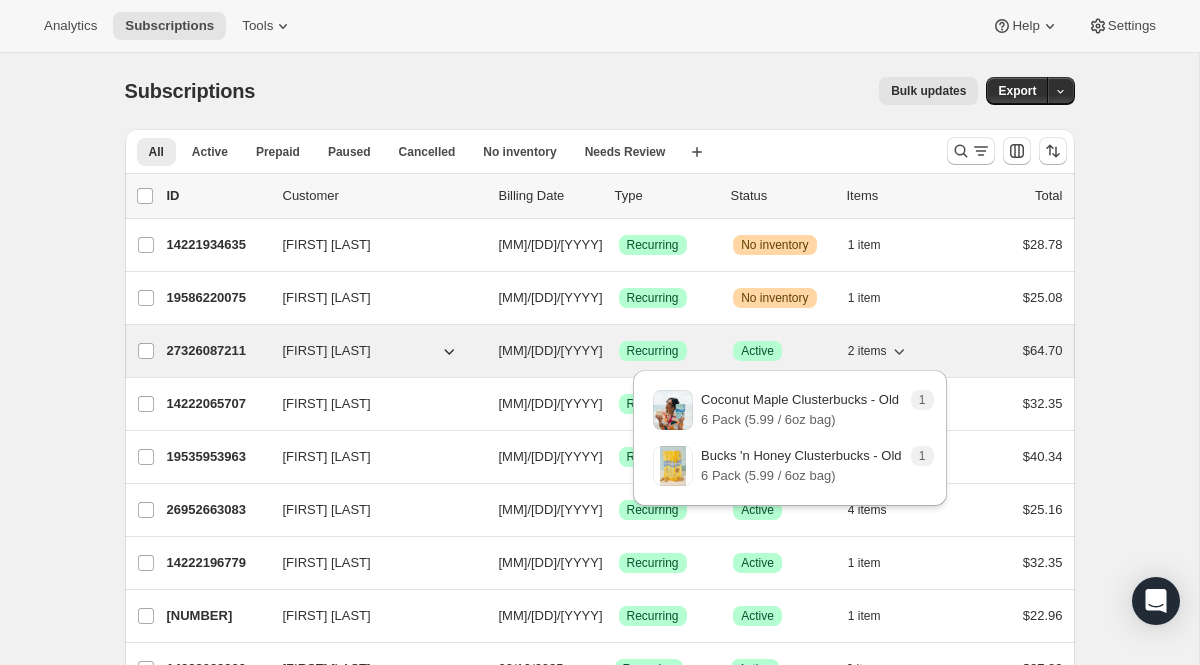 click 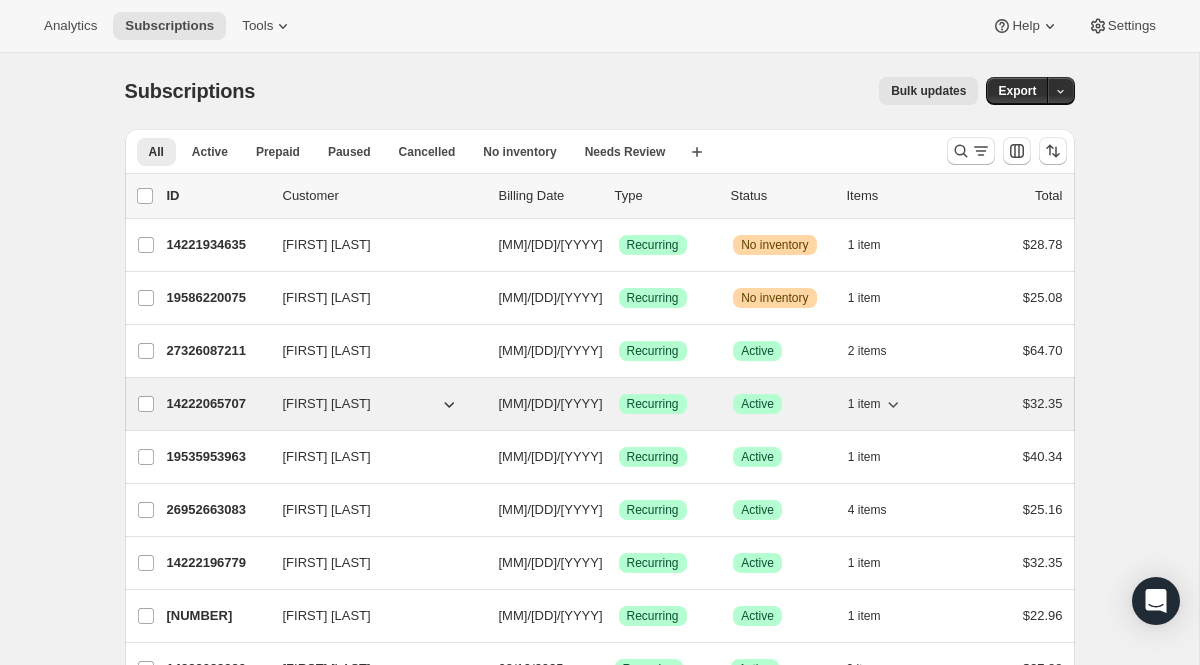 click 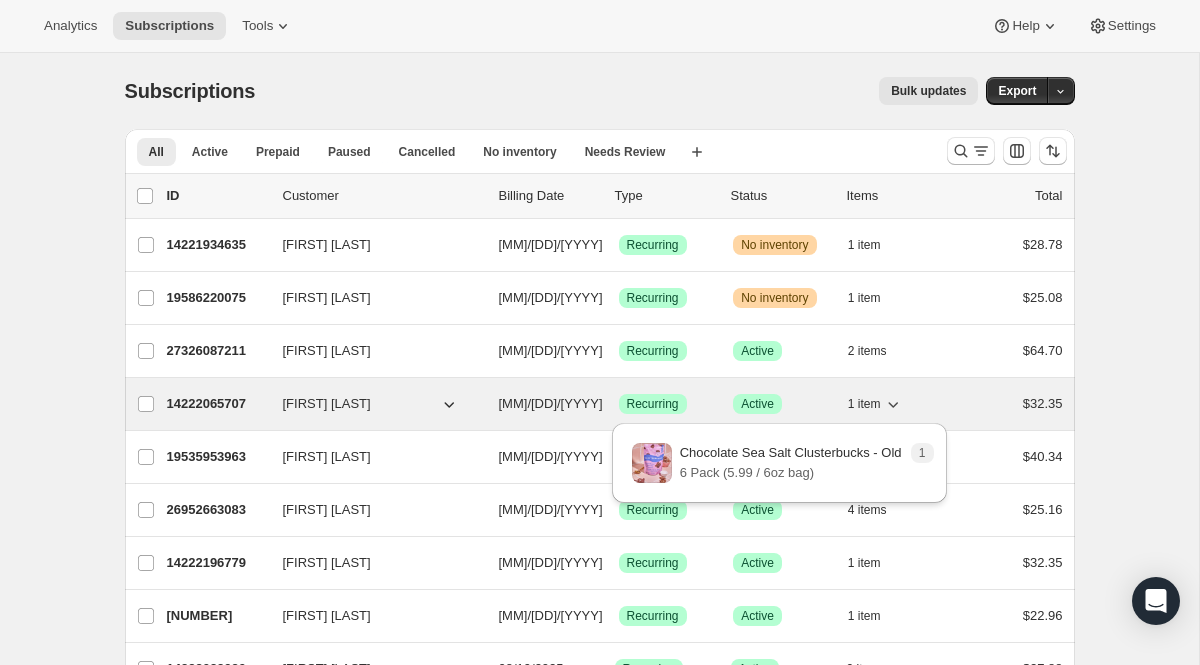 click 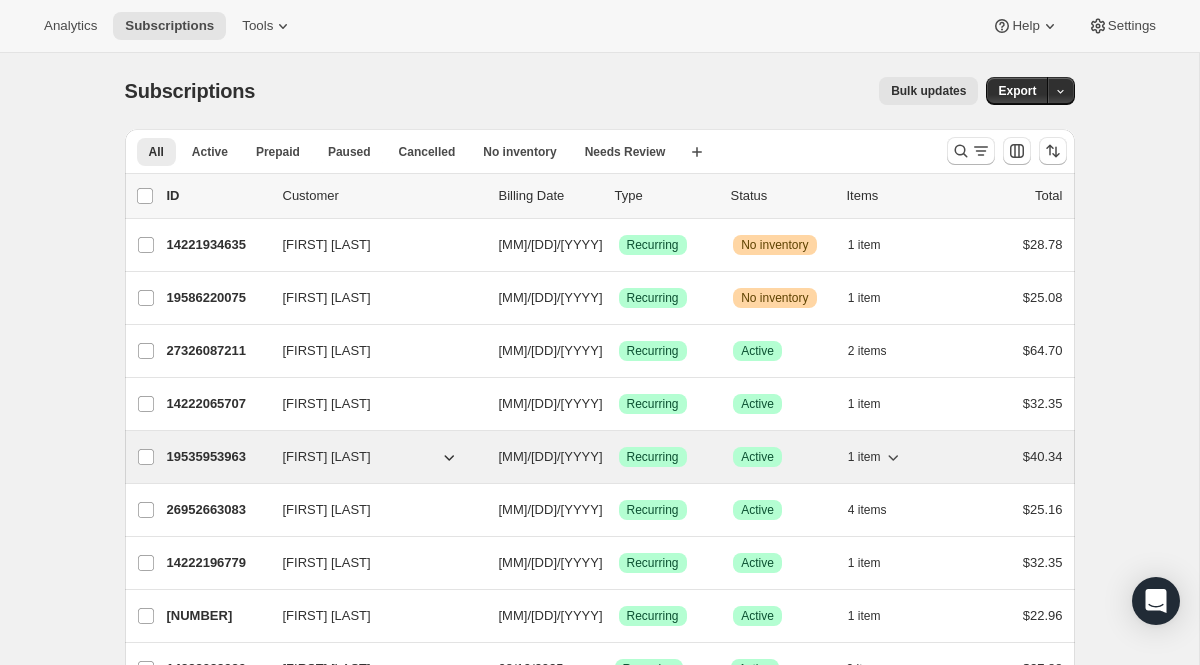 click 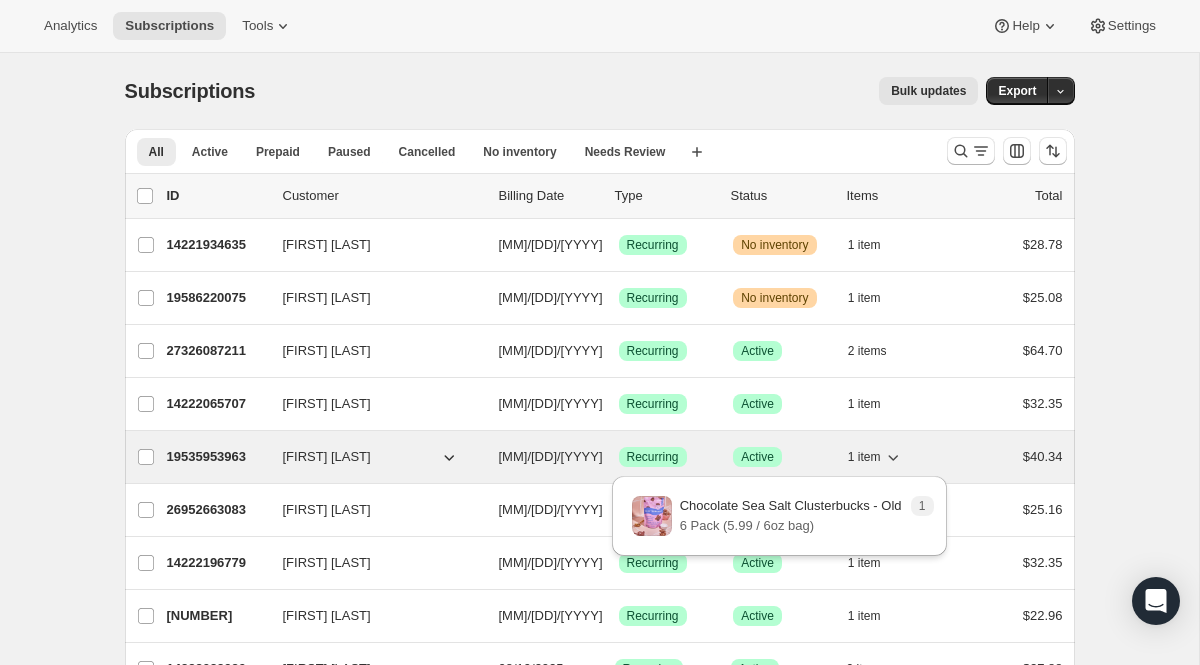 click 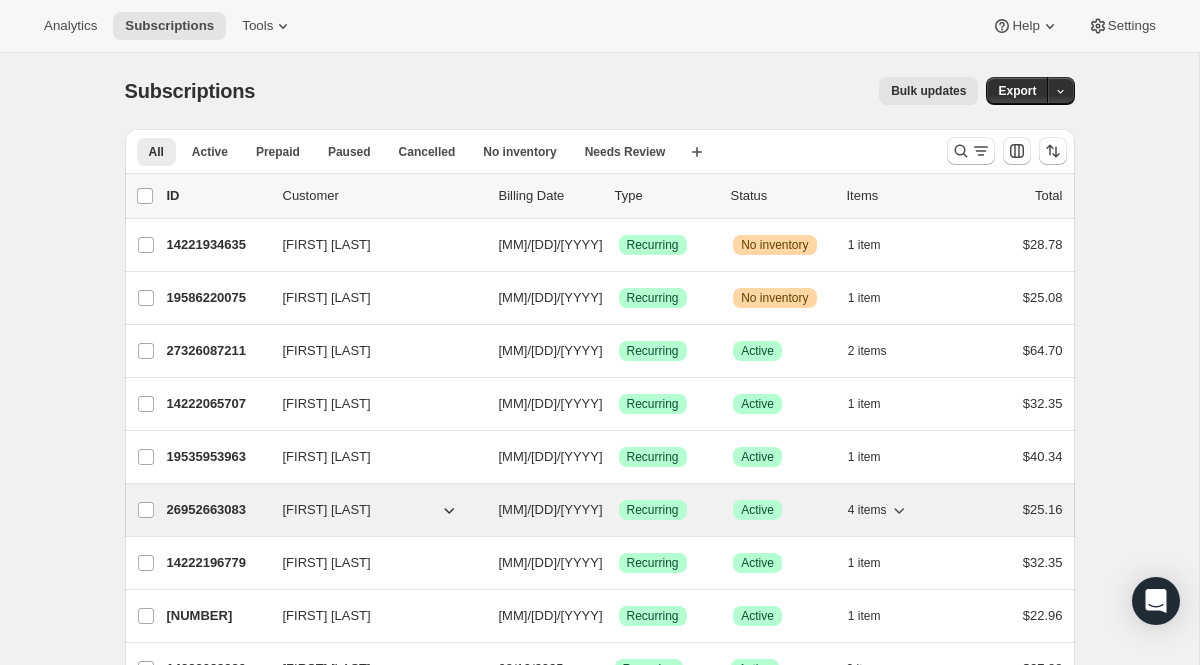 click 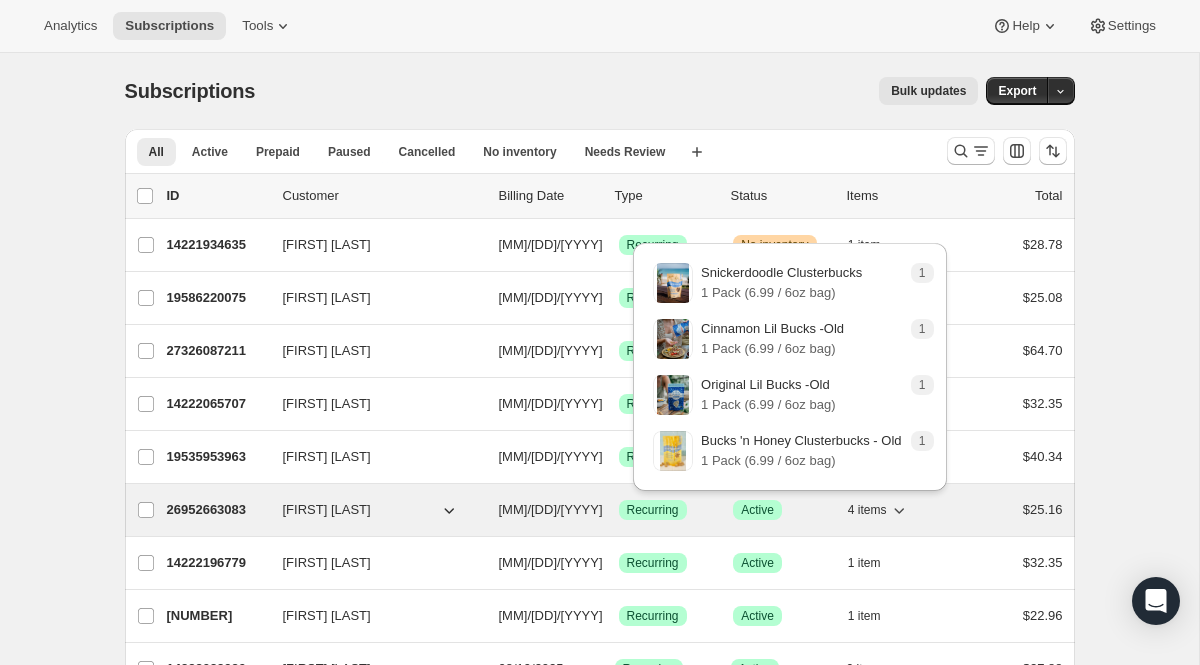 click 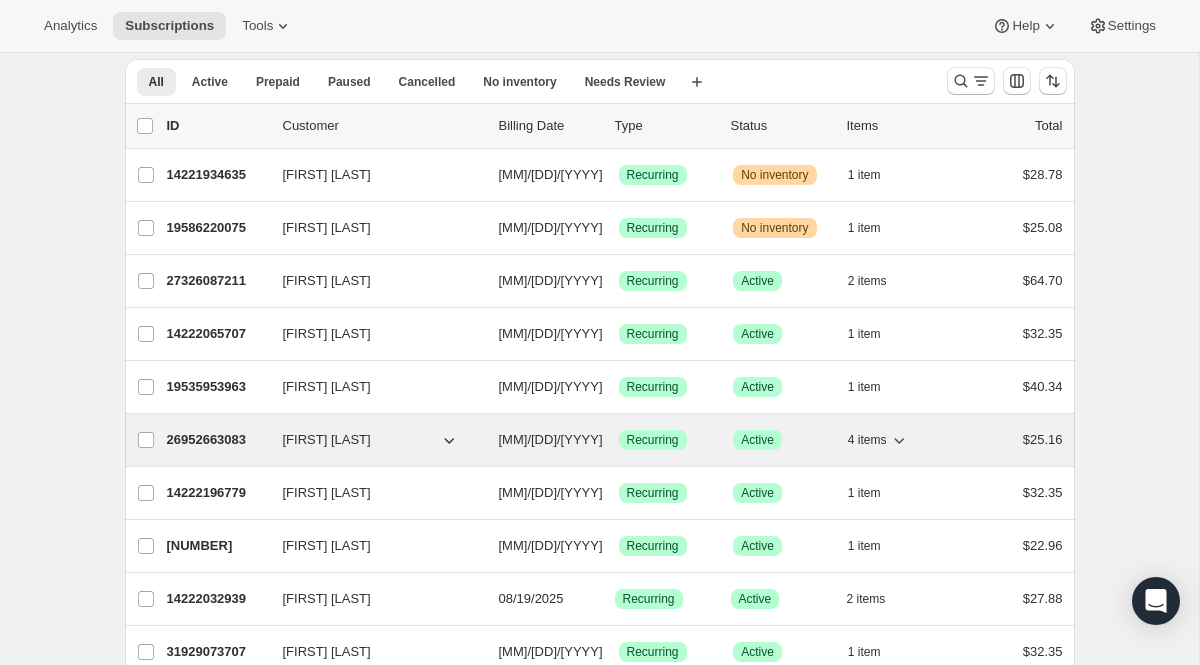 scroll, scrollTop: 91, scrollLeft: 0, axis: vertical 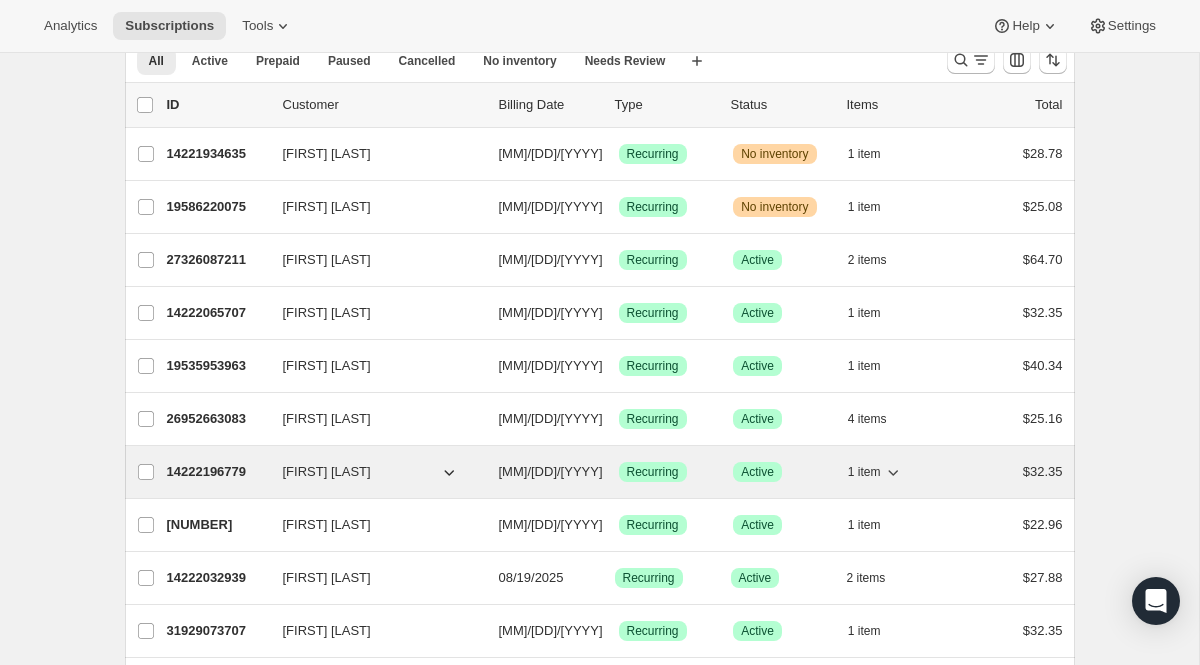 click 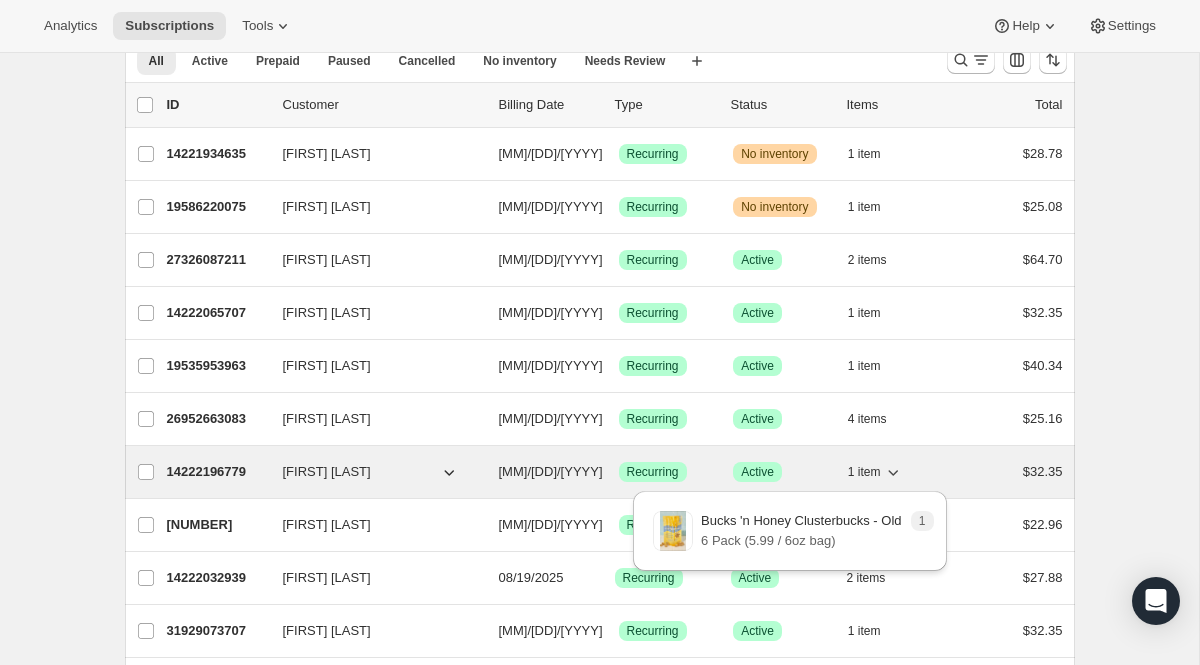 click 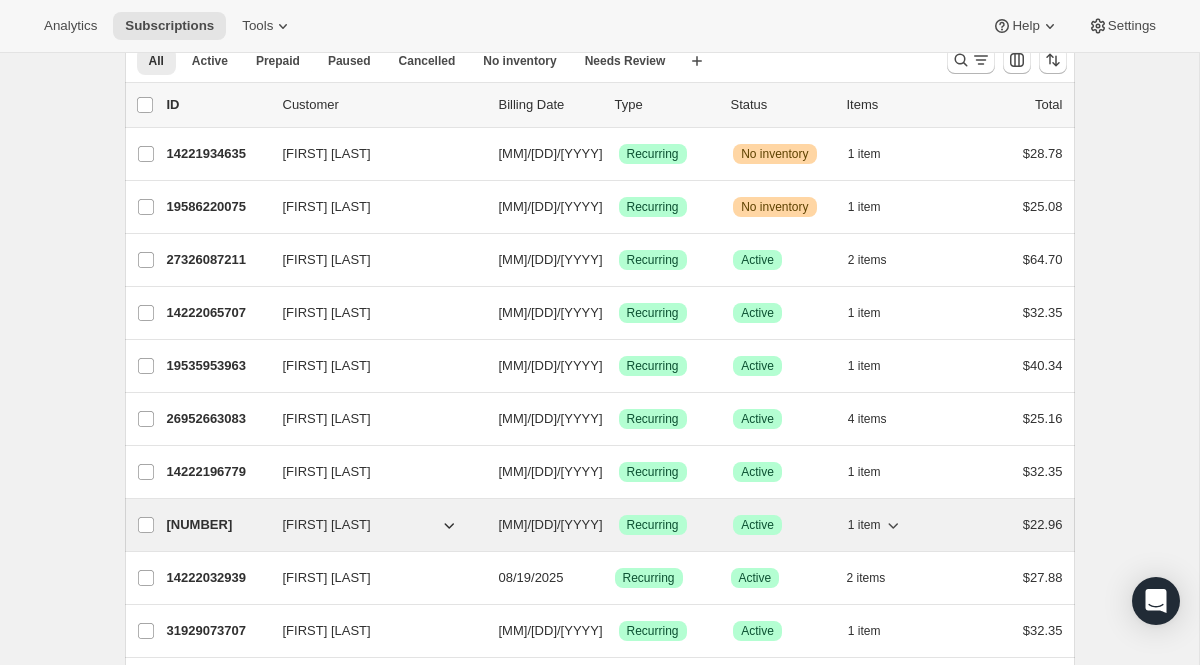 click 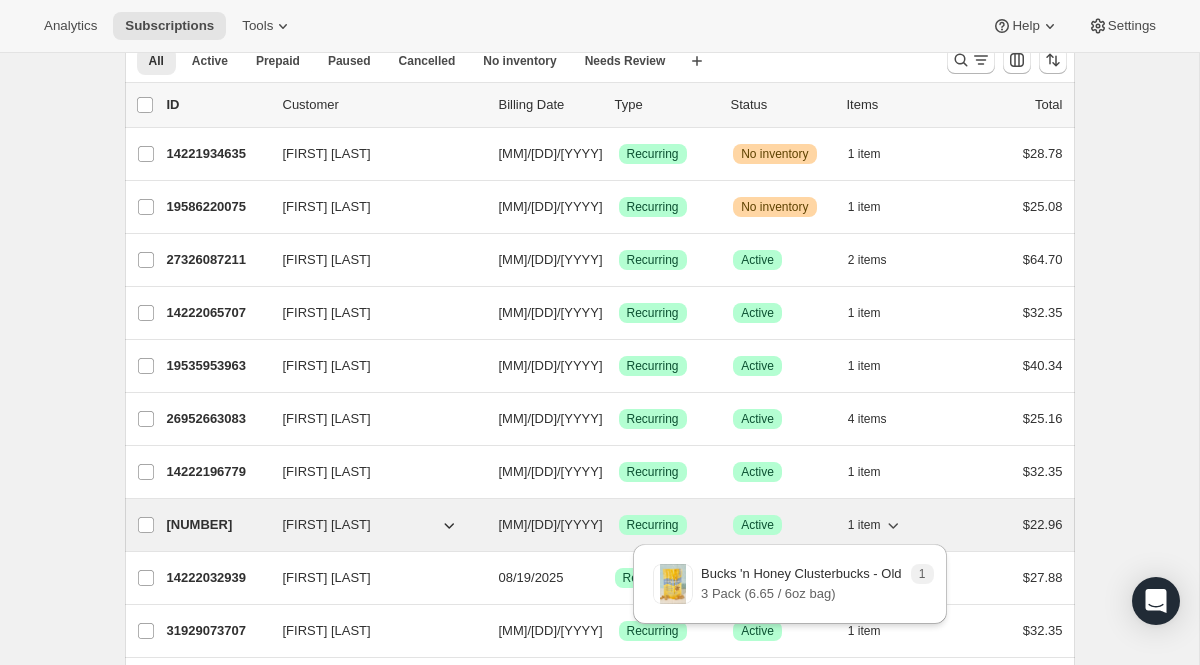 click 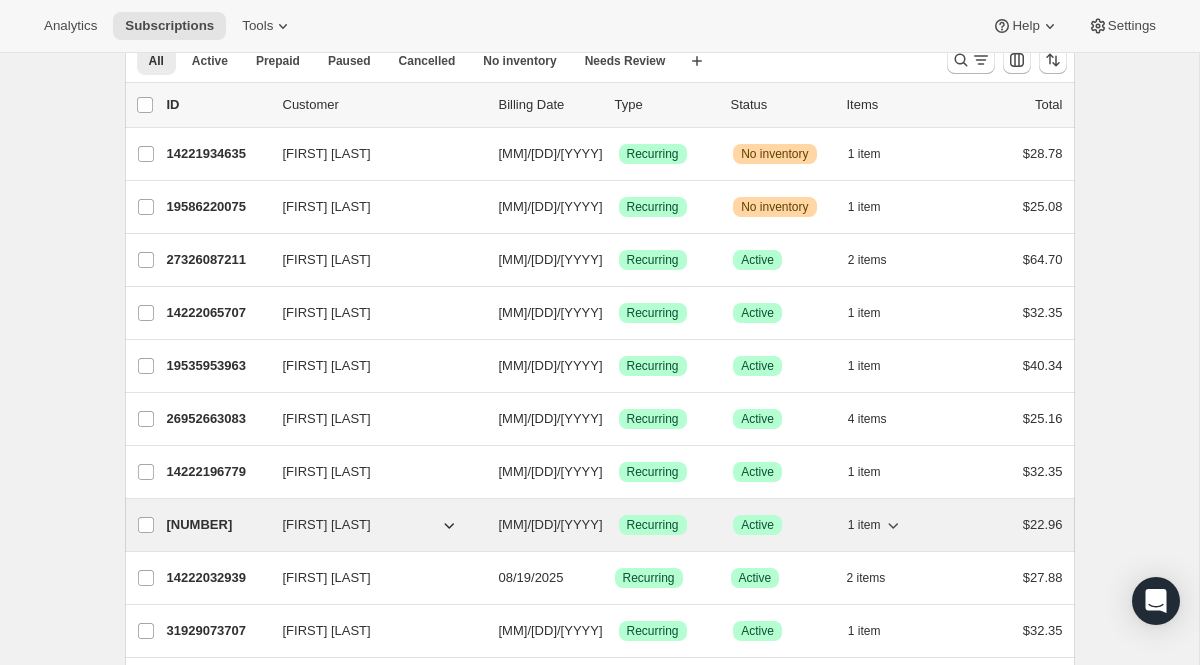scroll, scrollTop: 134, scrollLeft: 0, axis: vertical 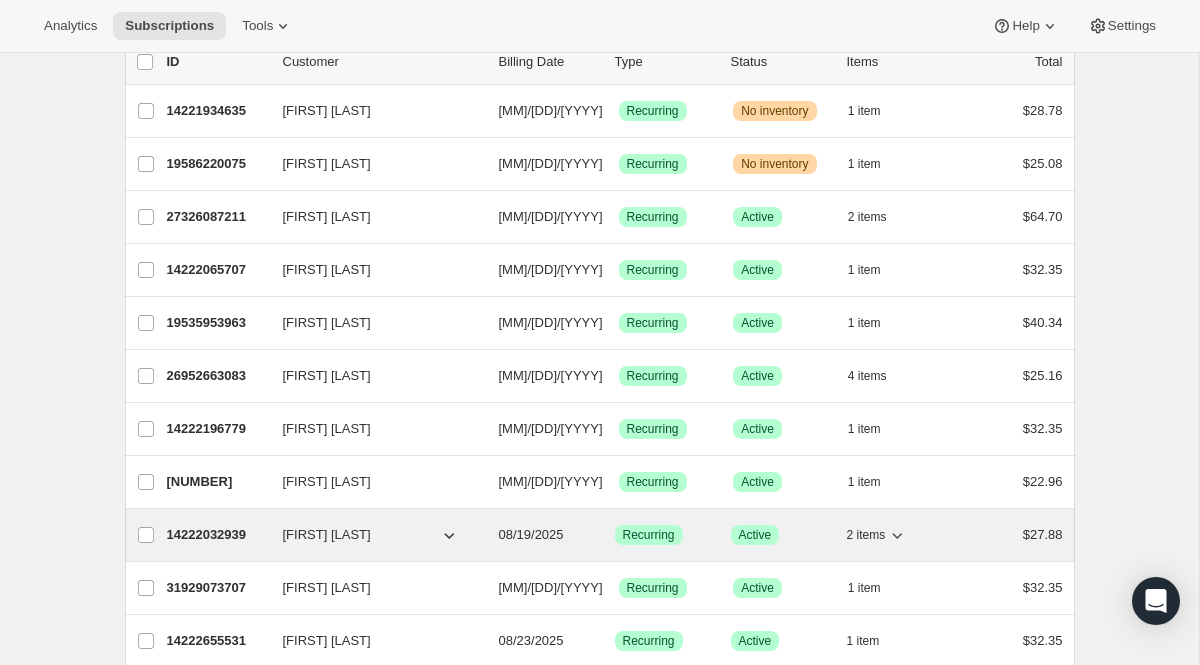 click 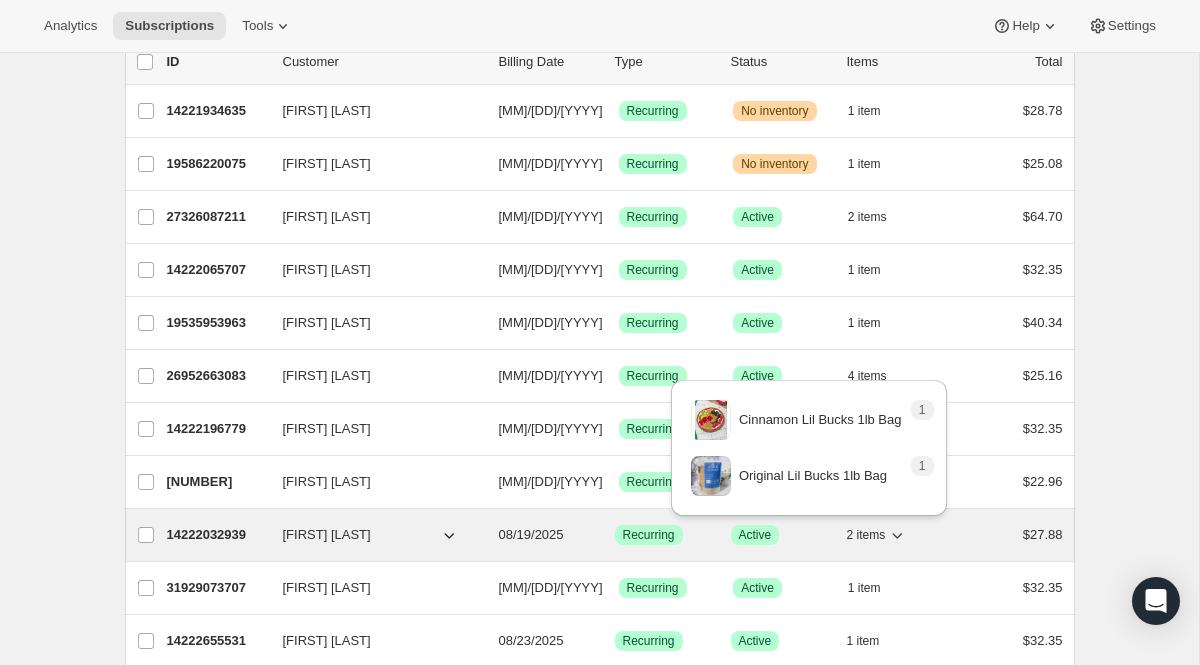 click 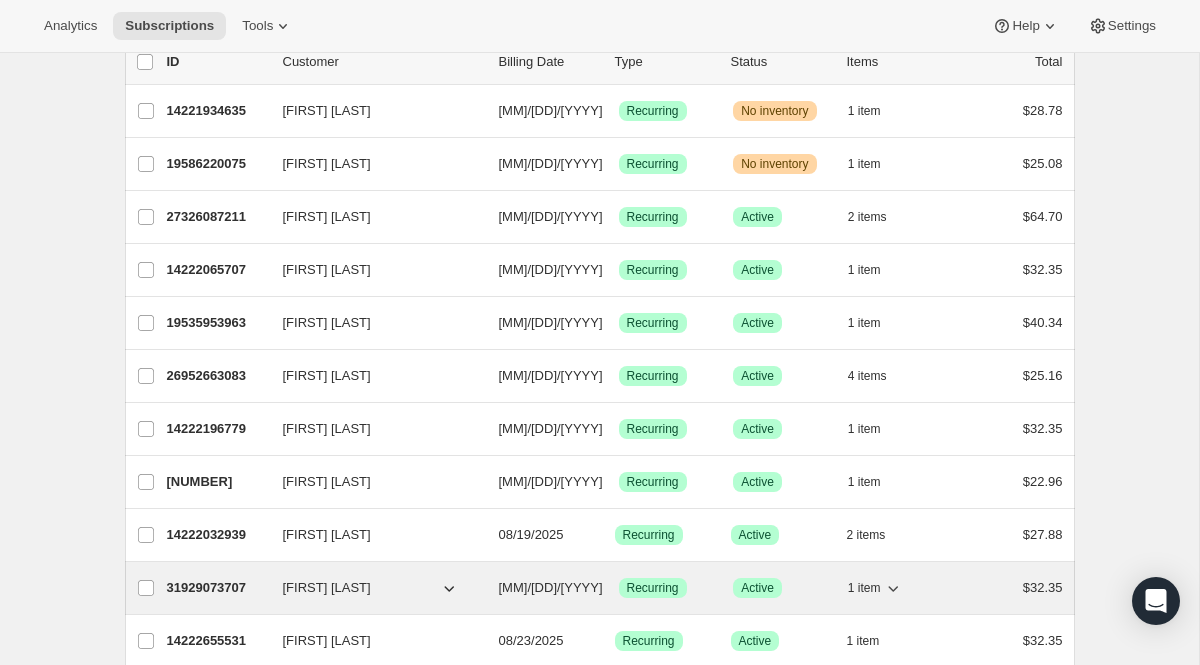 click 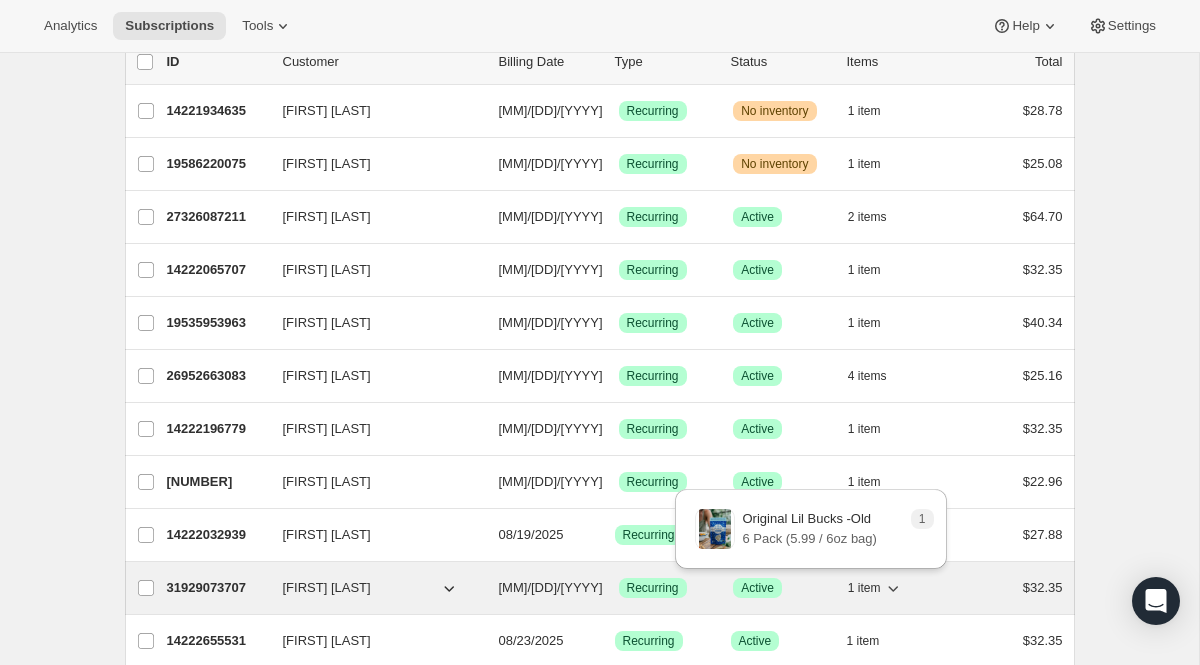click 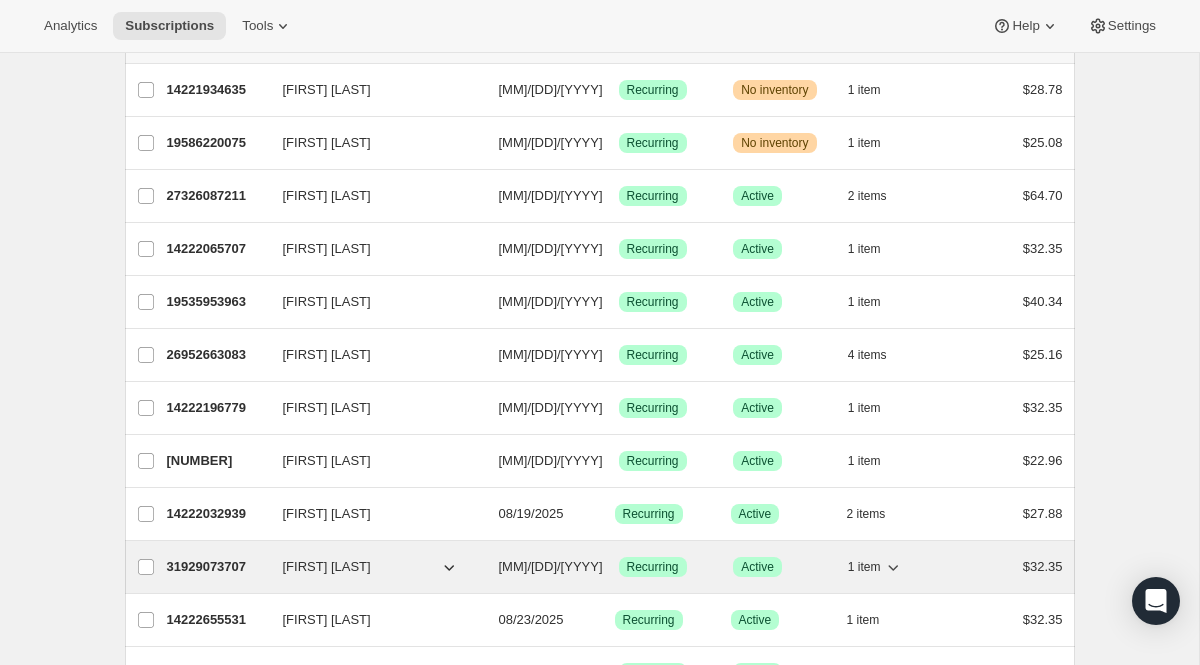 scroll, scrollTop: 160, scrollLeft: 0, axis: vertical 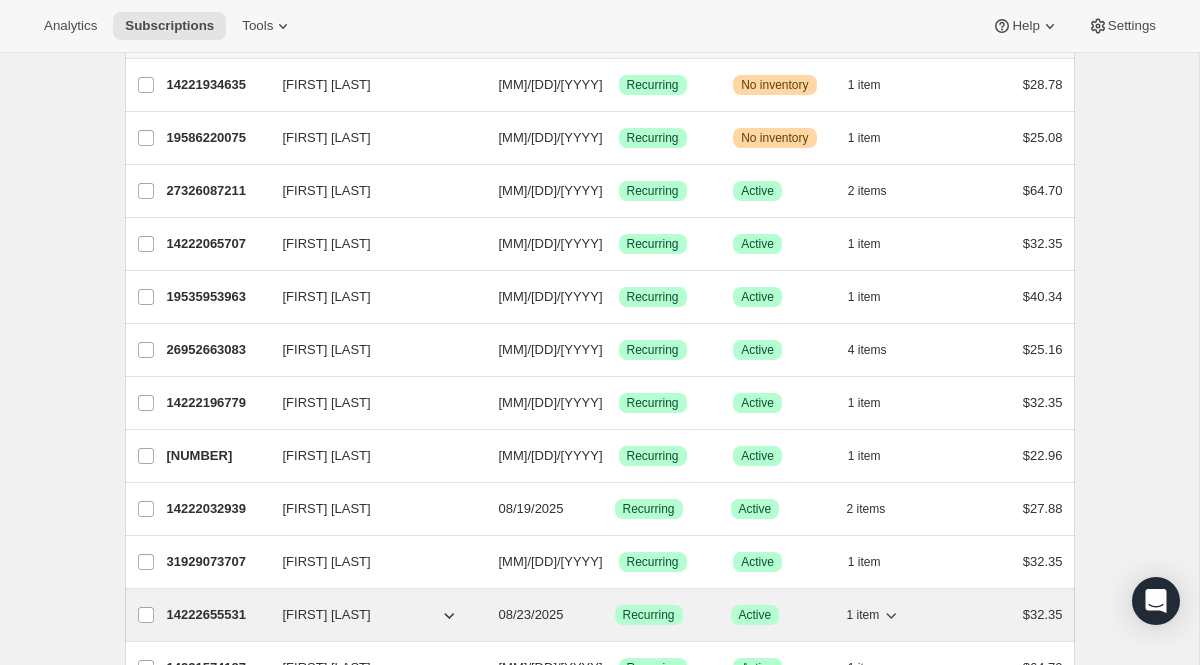 click 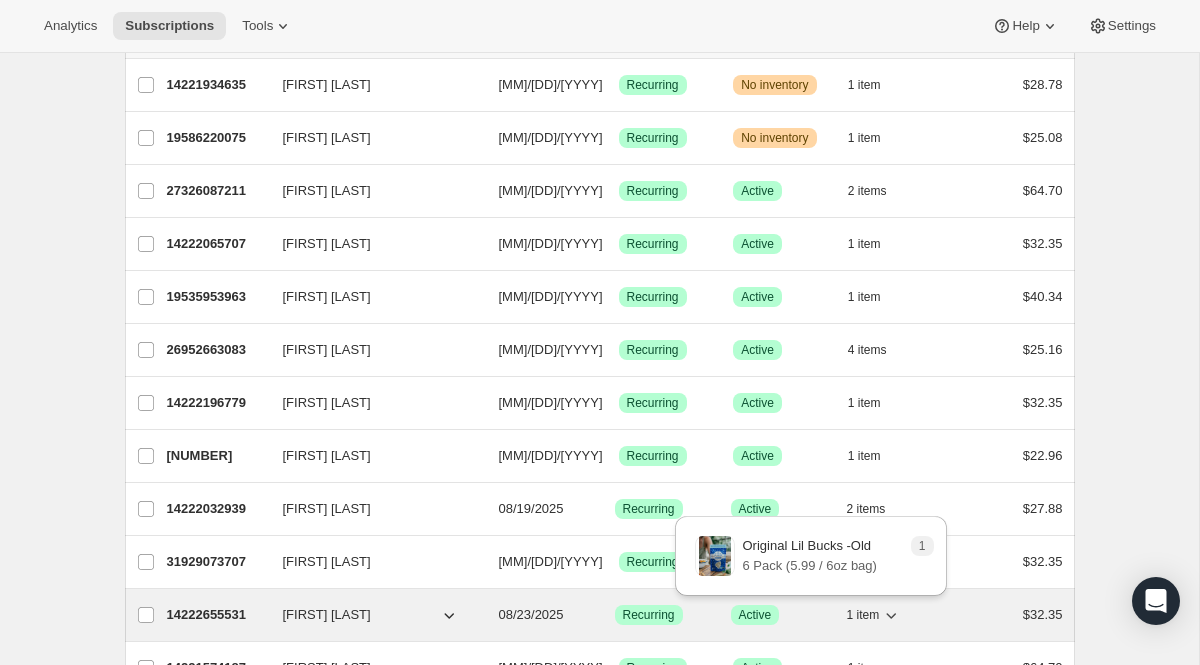 click 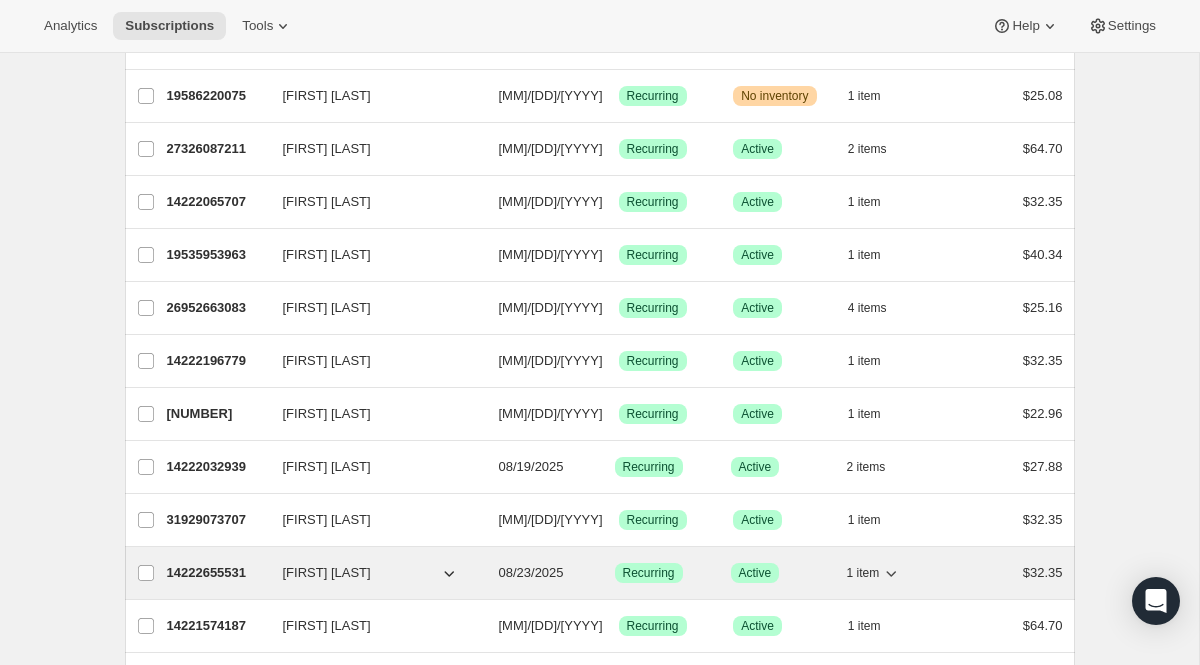 scroll, scrollTop: 211, scrollLeft: 0, axis: vertical 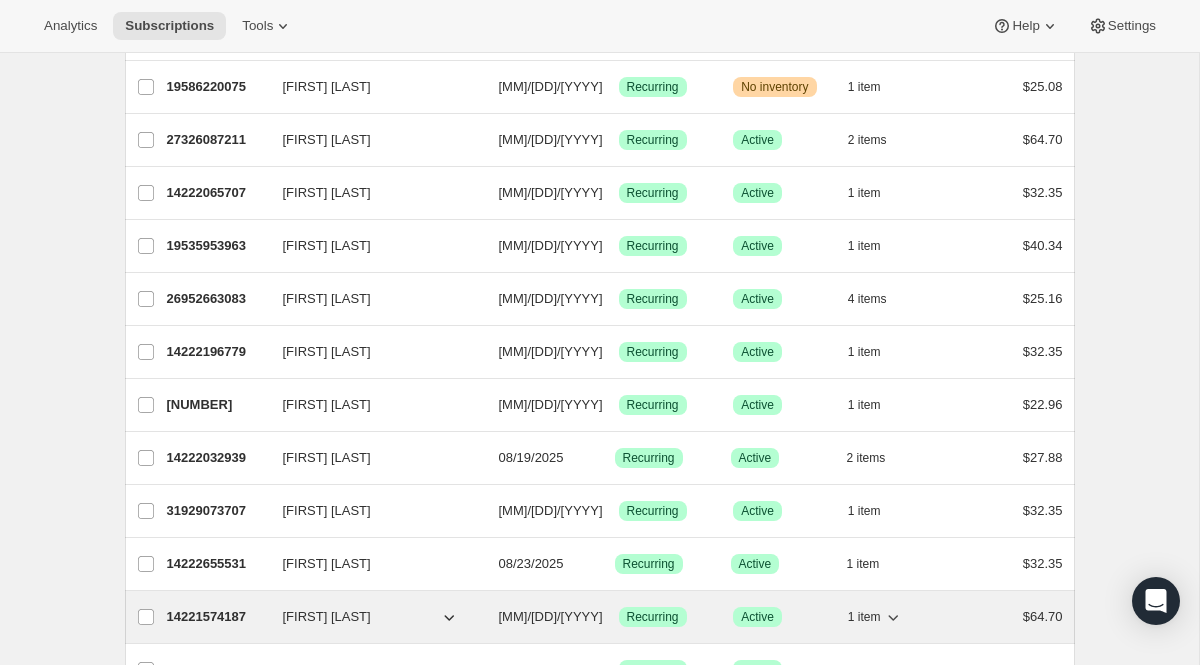 click 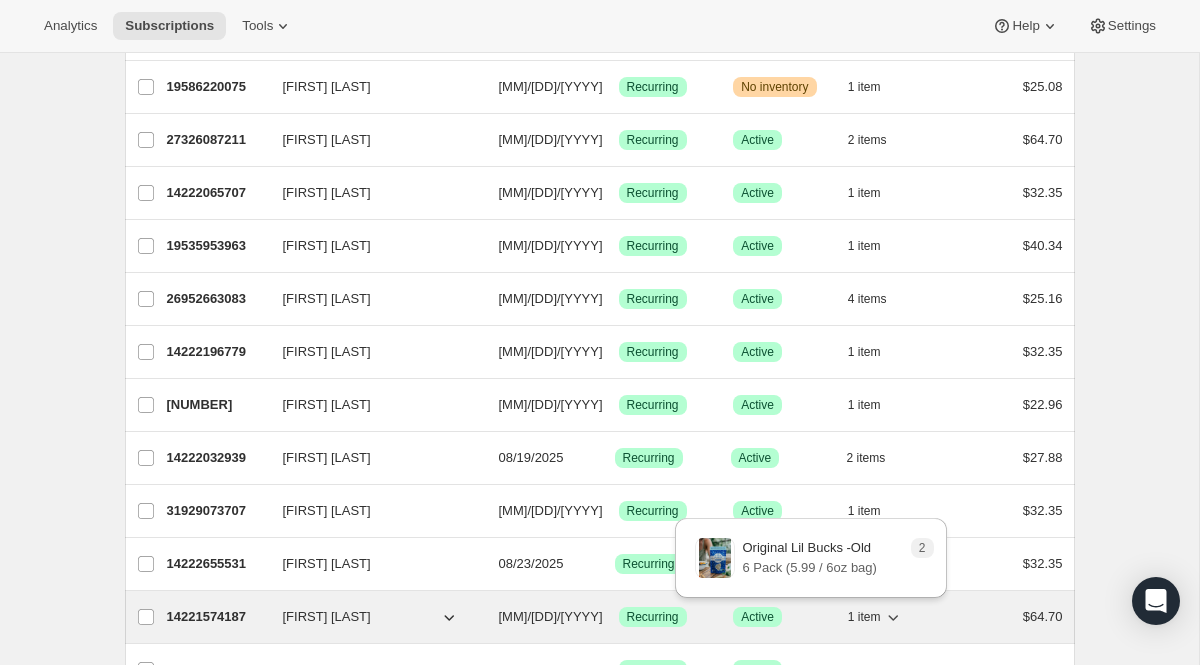 click 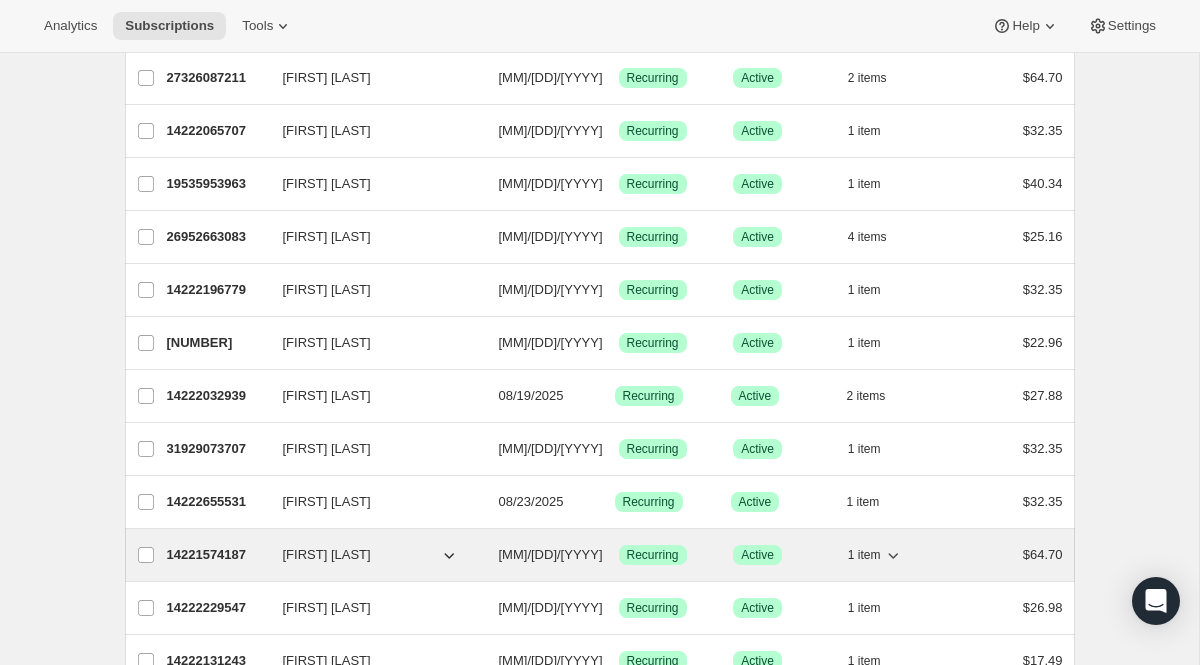 scroll, scrollTop: 308, scrollLeft: 0, axis: vertical 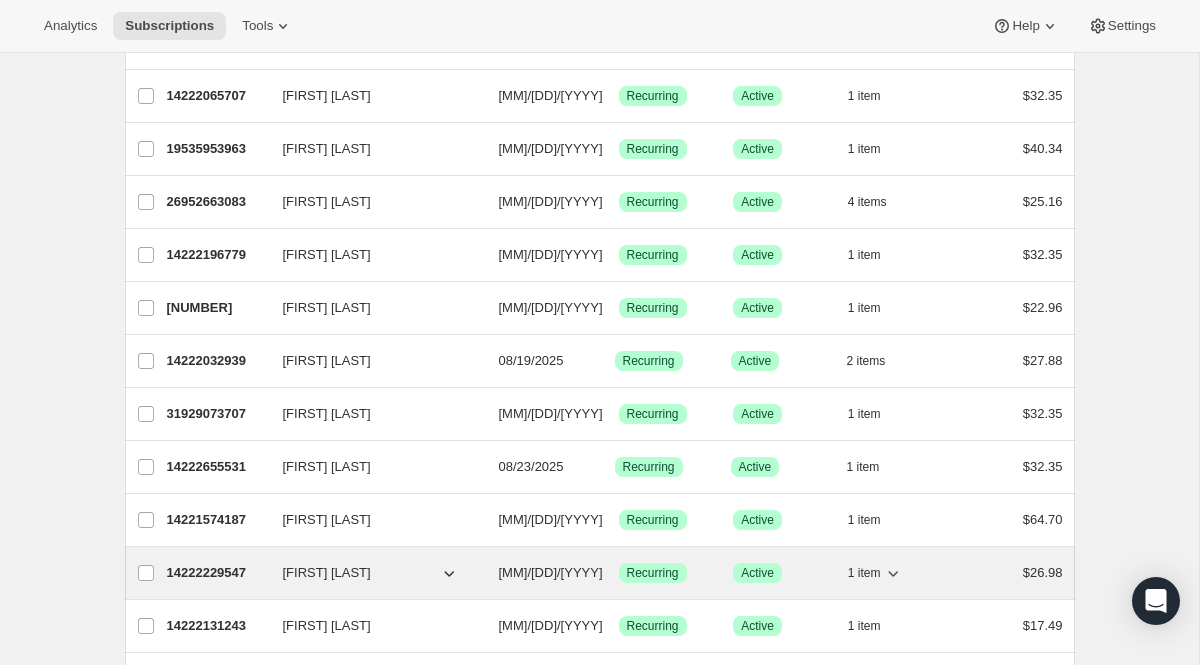 click 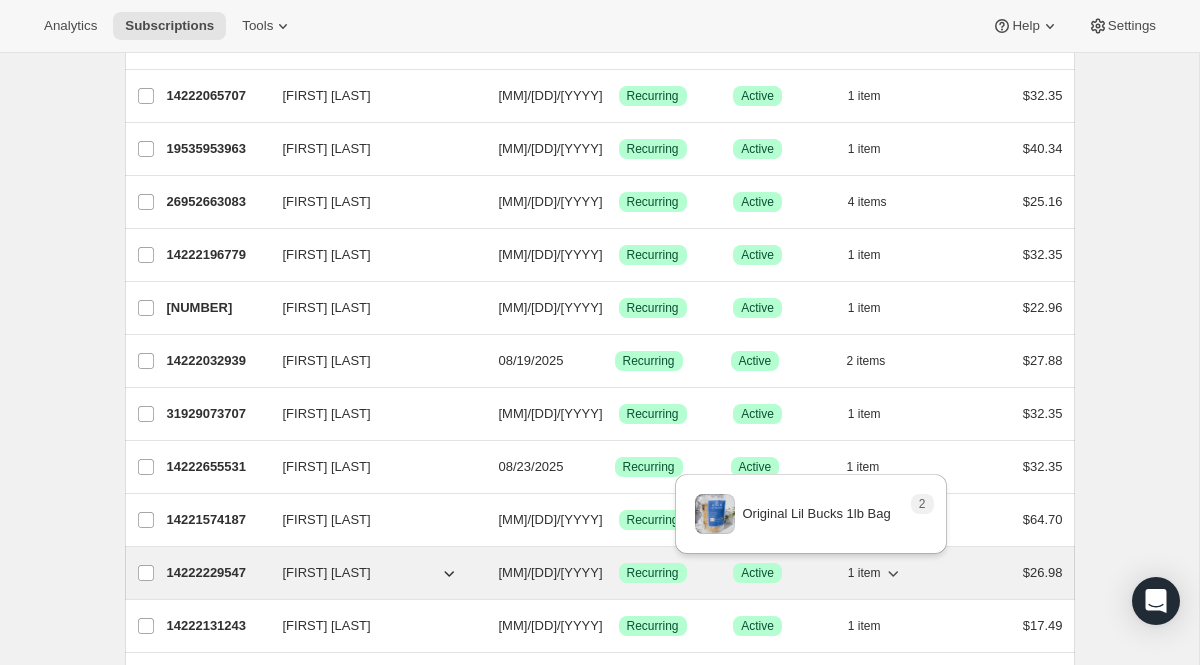 click 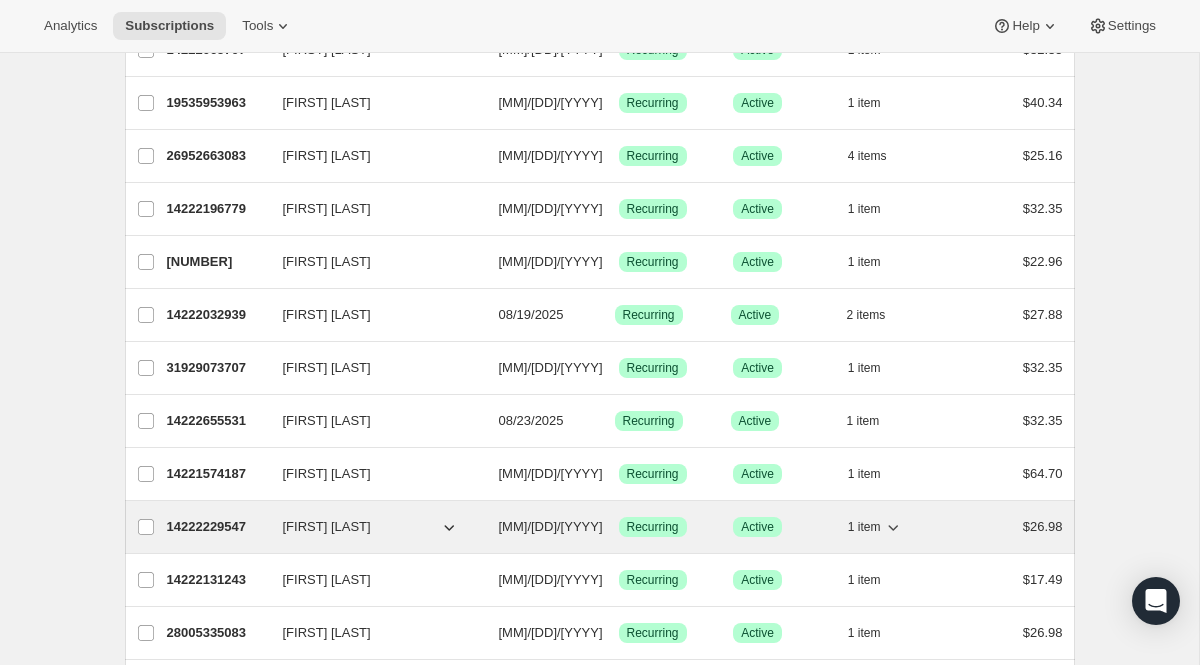 scroll, scrollTop: 355, scrollLeft: 0, axis: vertical 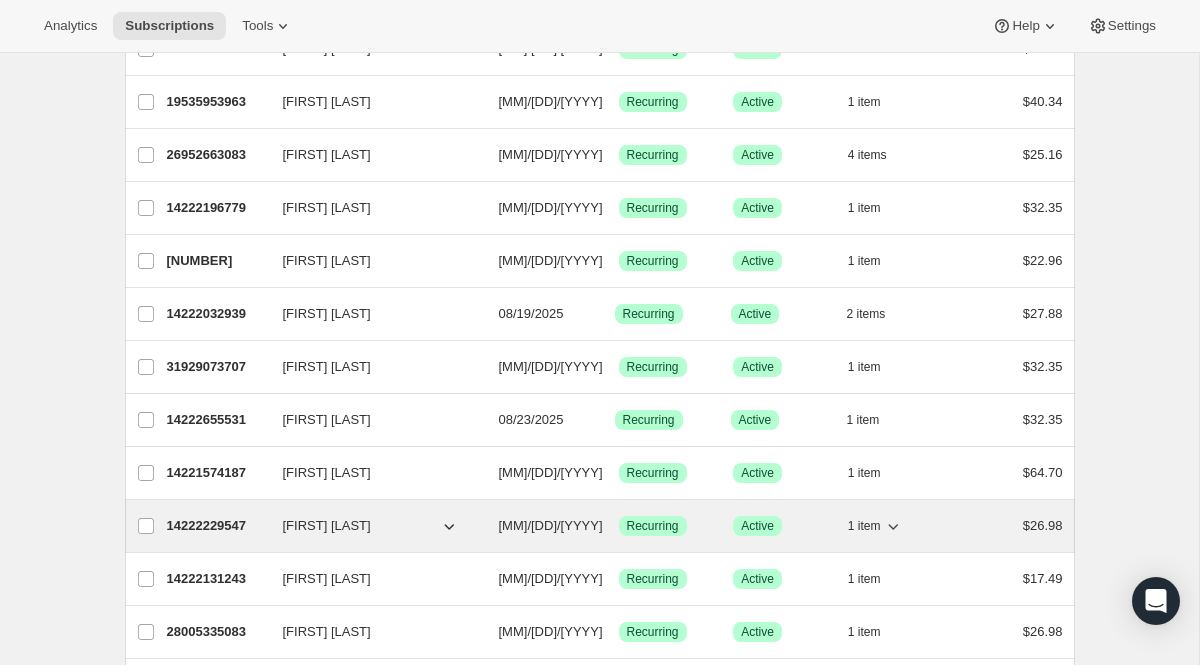 click 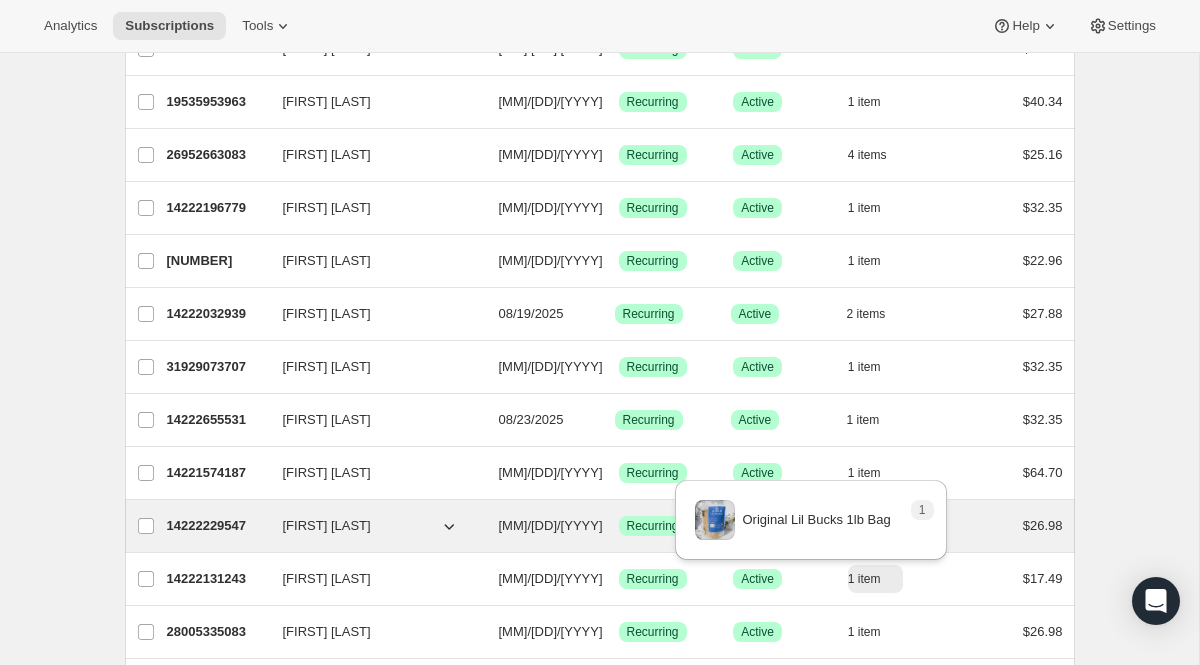 click 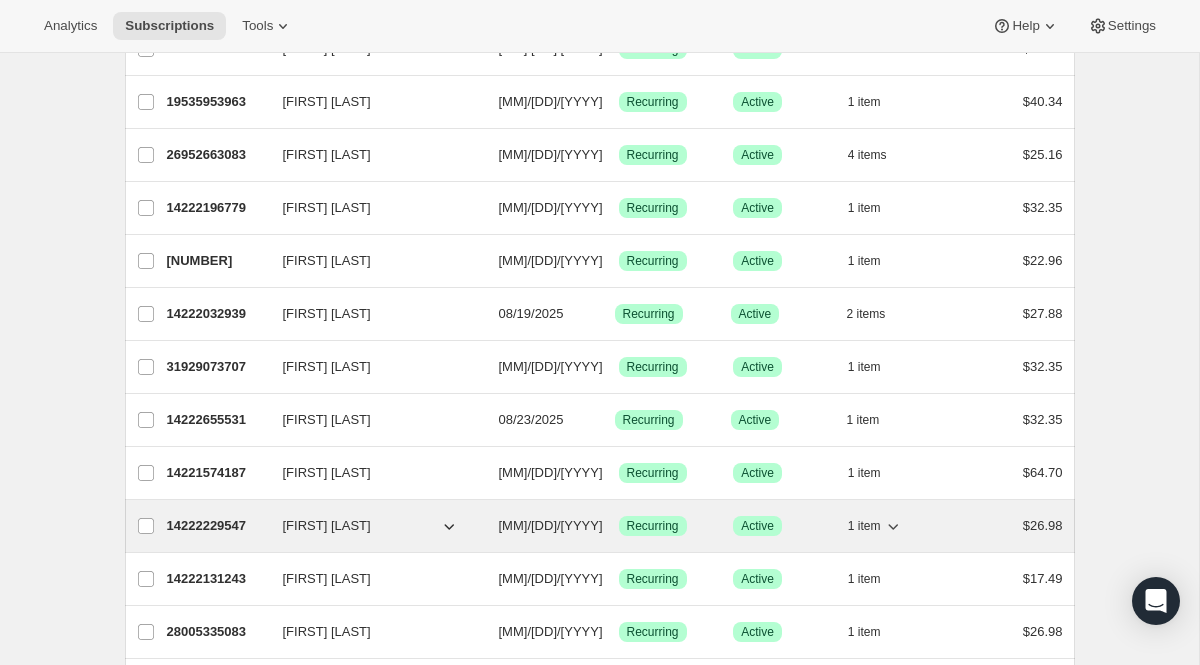 scroll, scrollTop: 387, scrollLeft: 0, axis: vertical 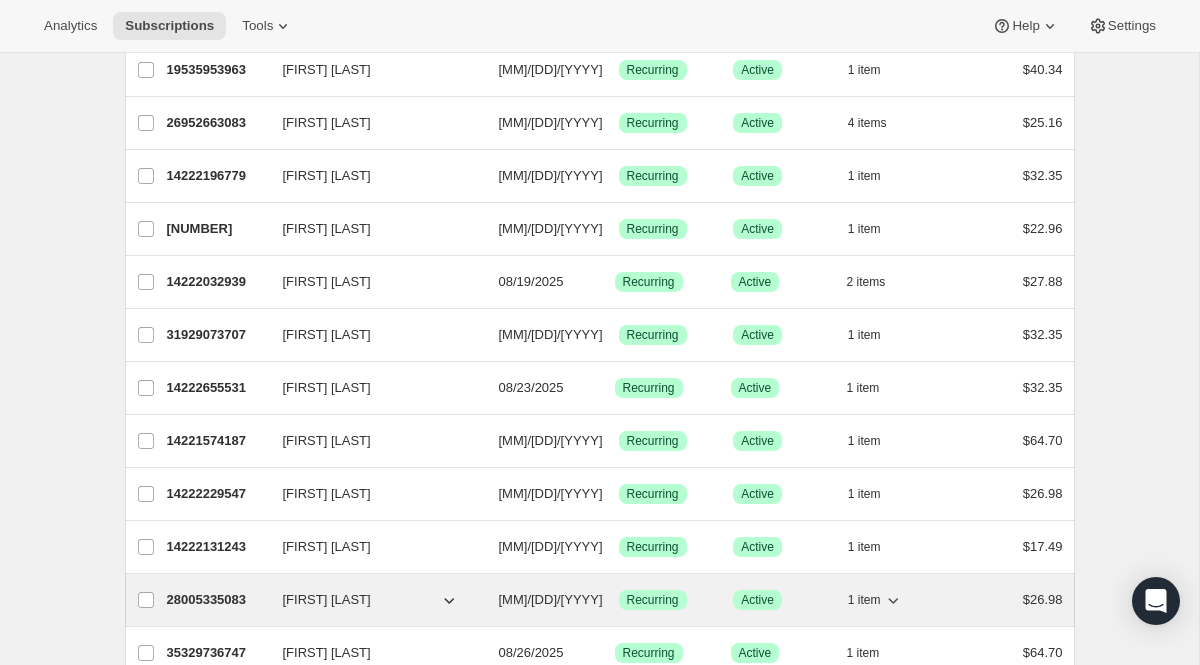 click 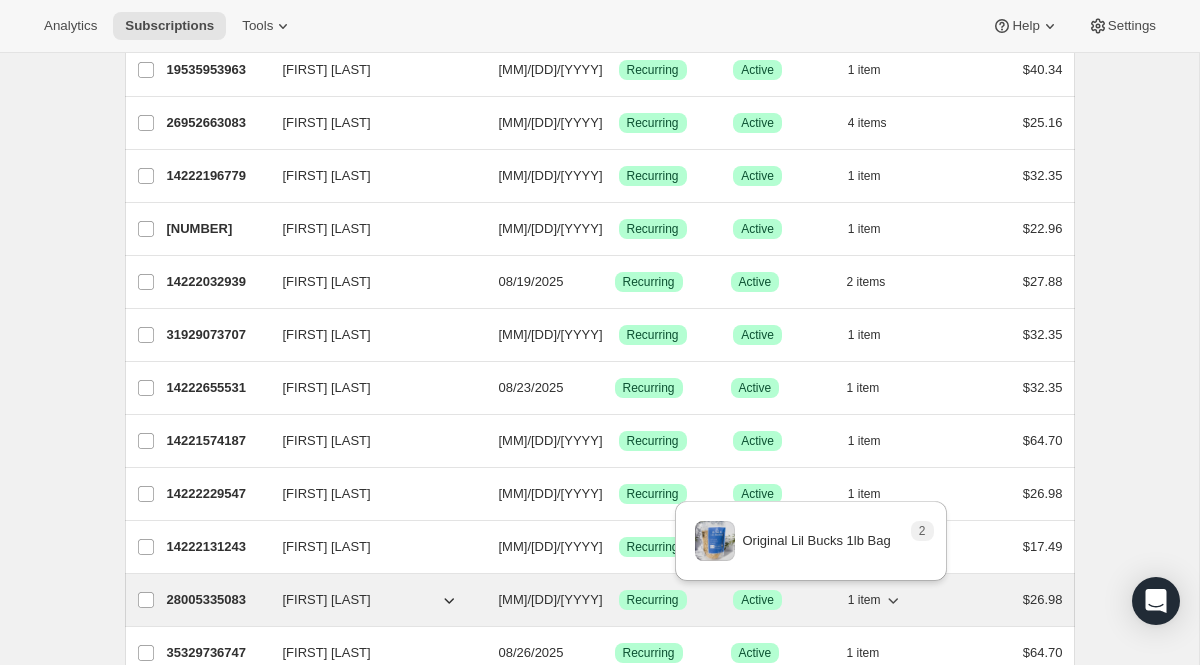 click 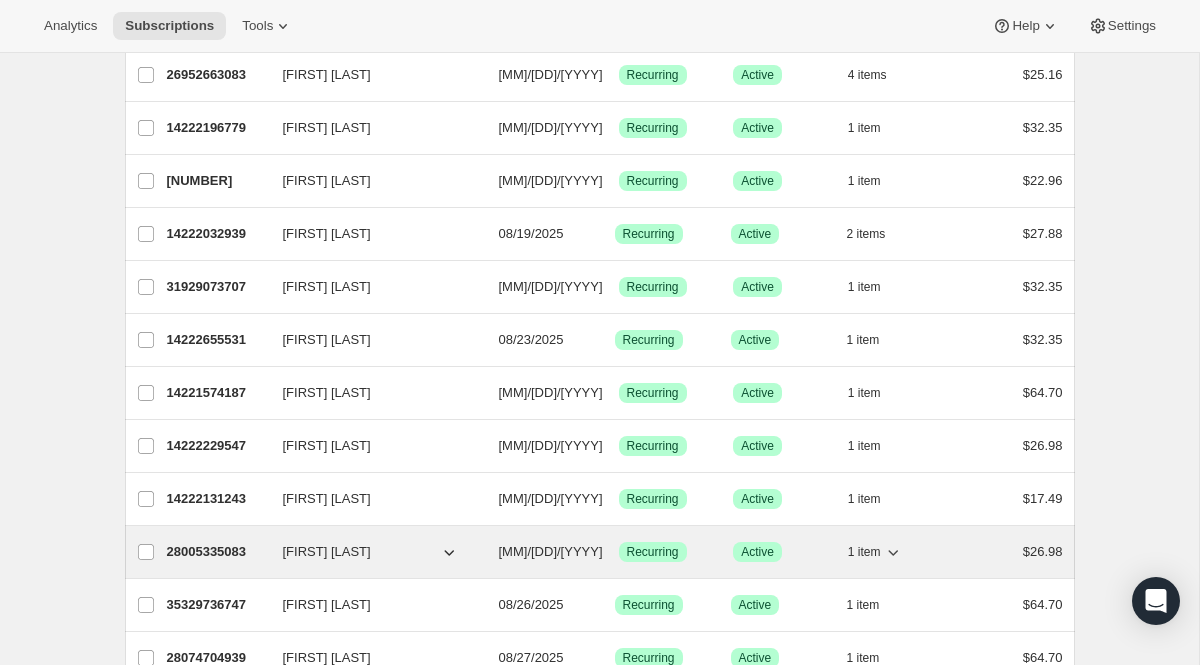 scroll, scrollTop: 455, scrollLeft: 0, axis: vertical 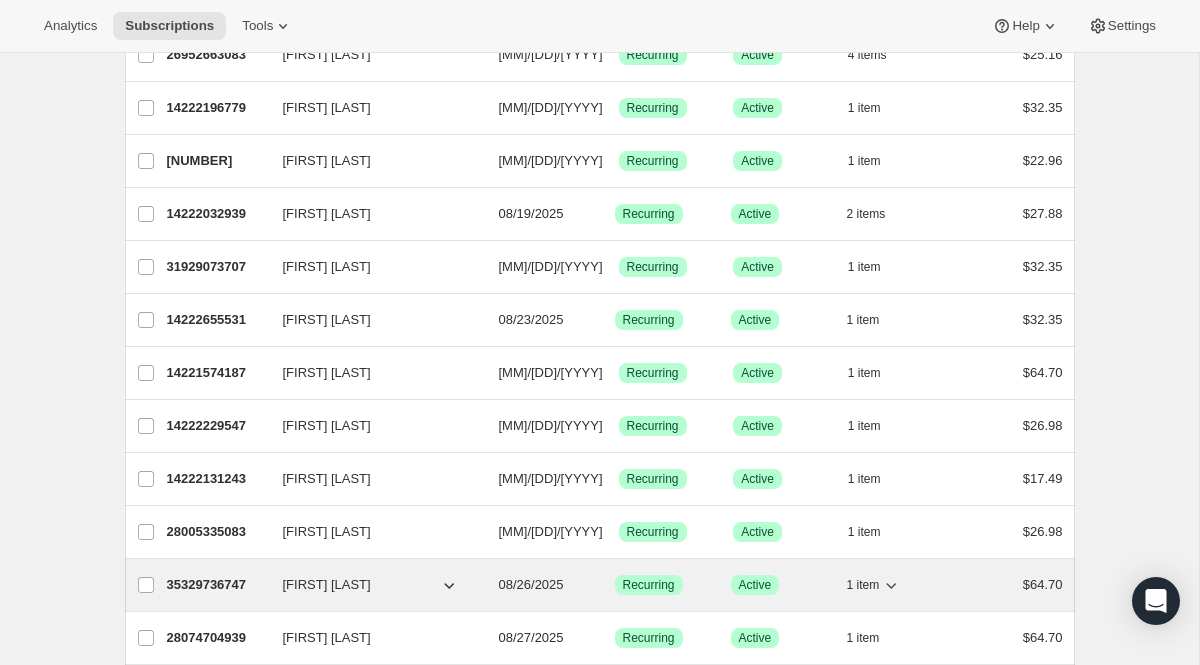 click on "1   item" at bounding box center [874, 585] 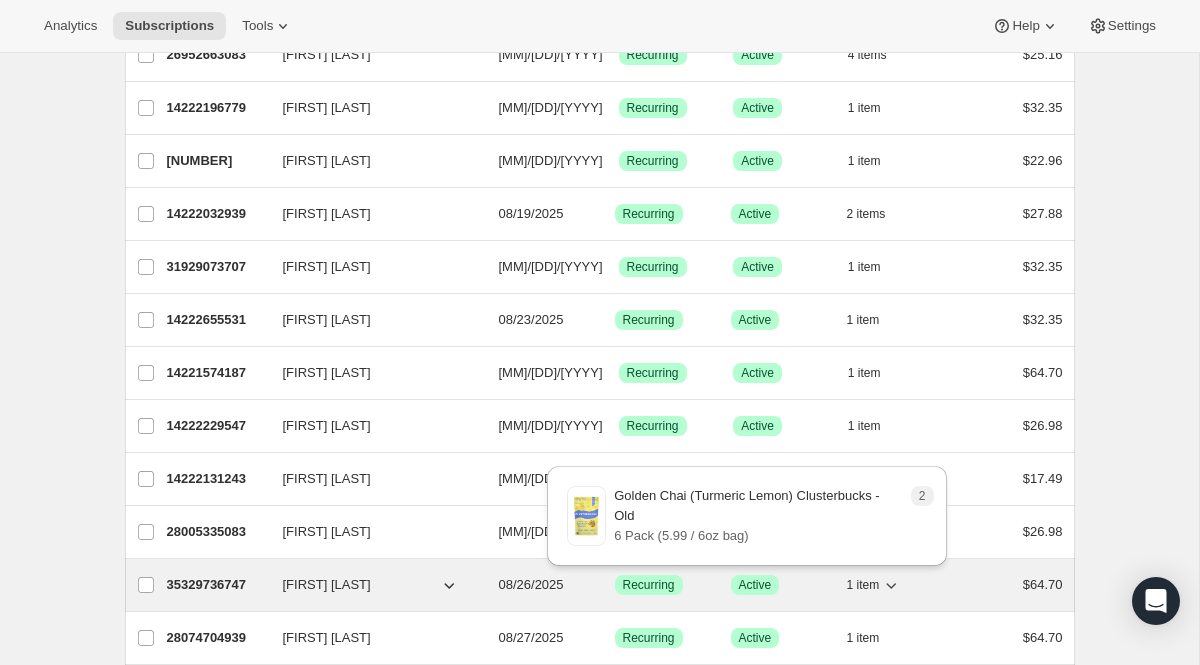 click 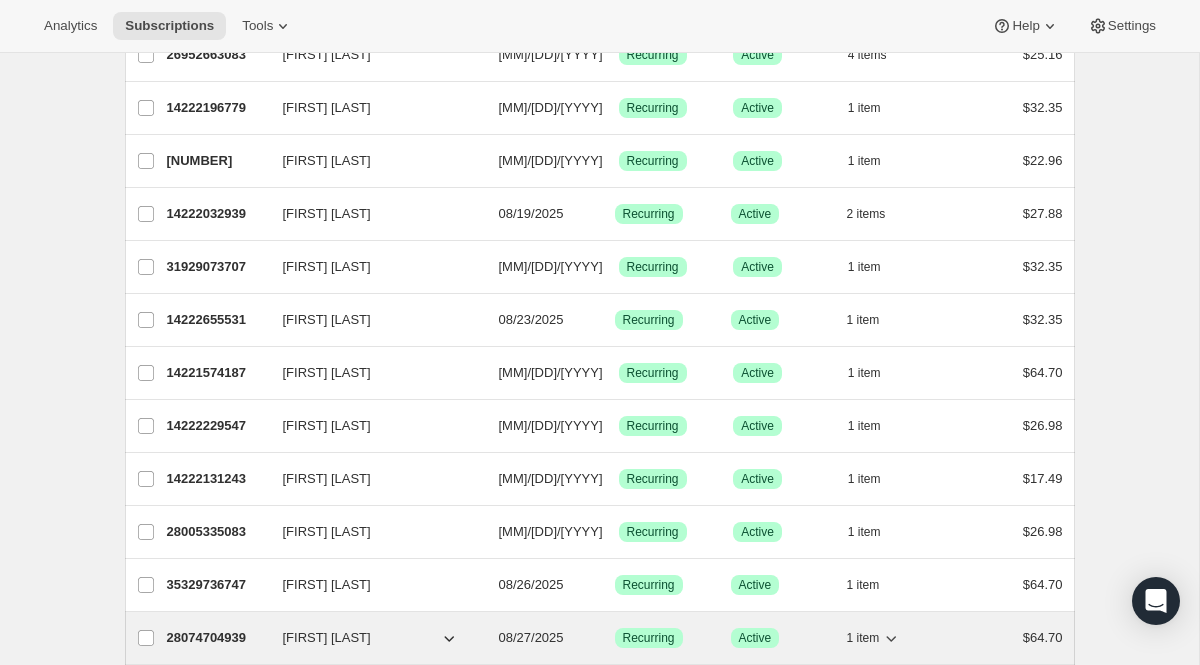 click 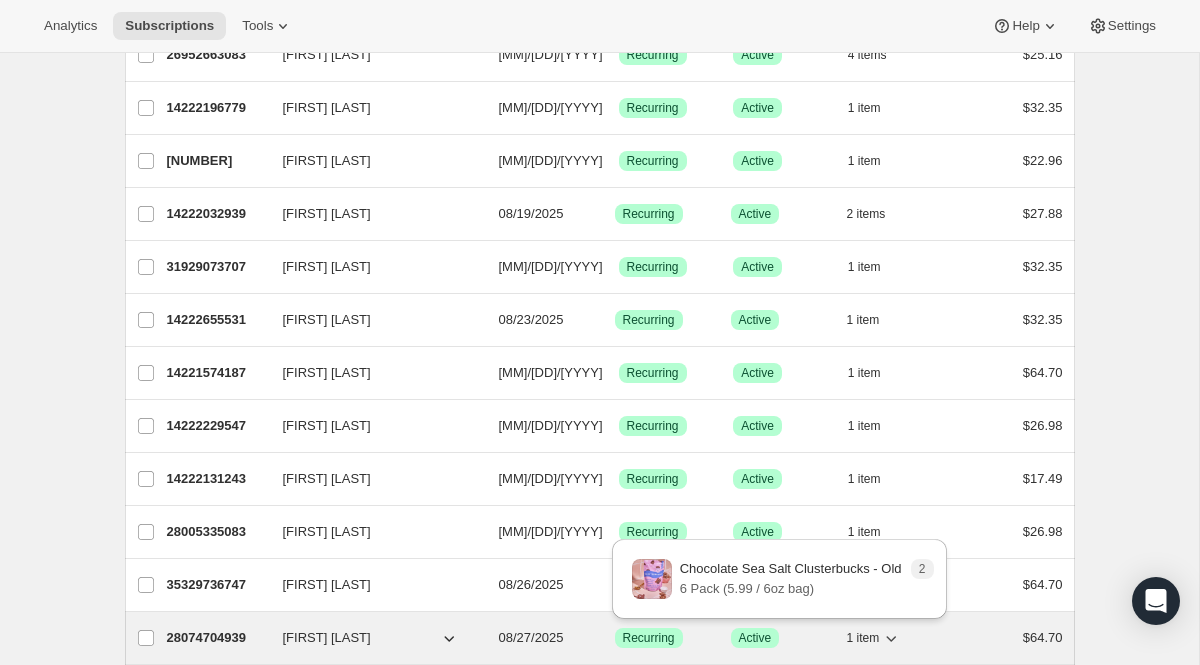 click 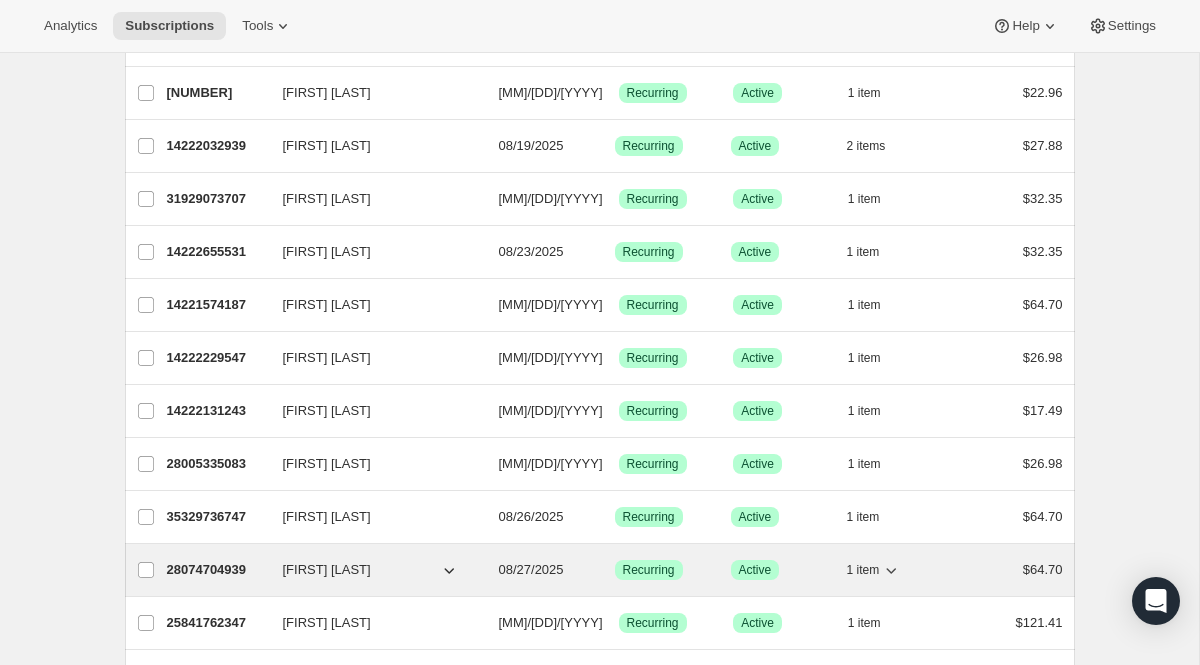 scroll, scrollTop: 527, scrollLeft: 0, axis: vertical 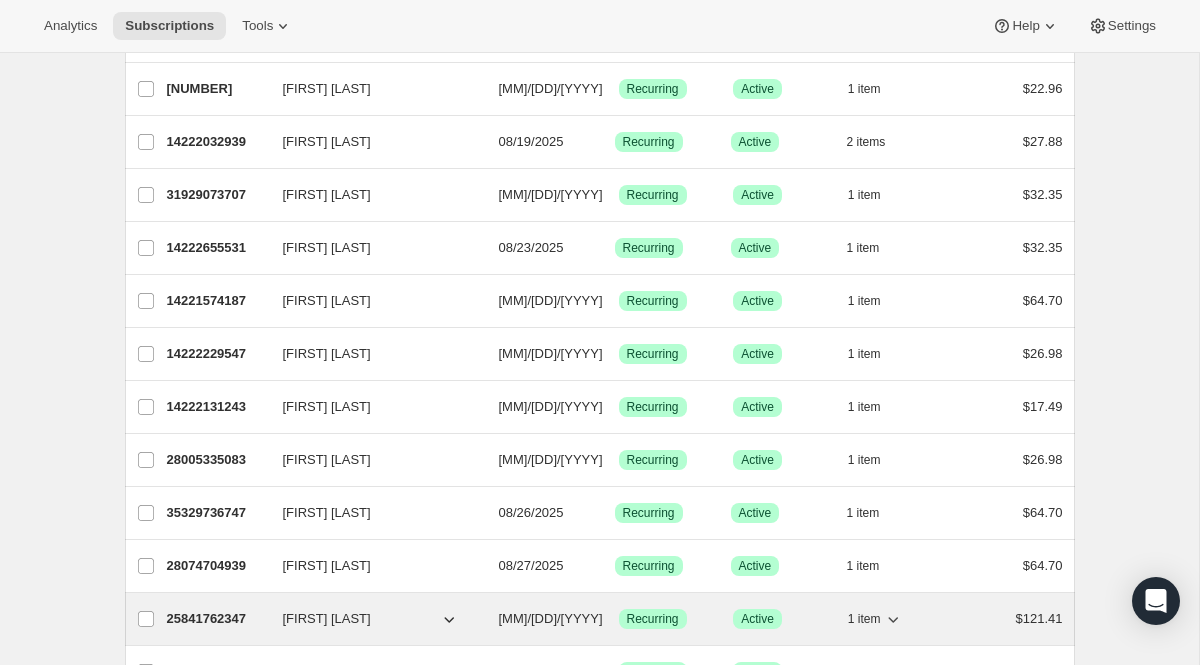 click 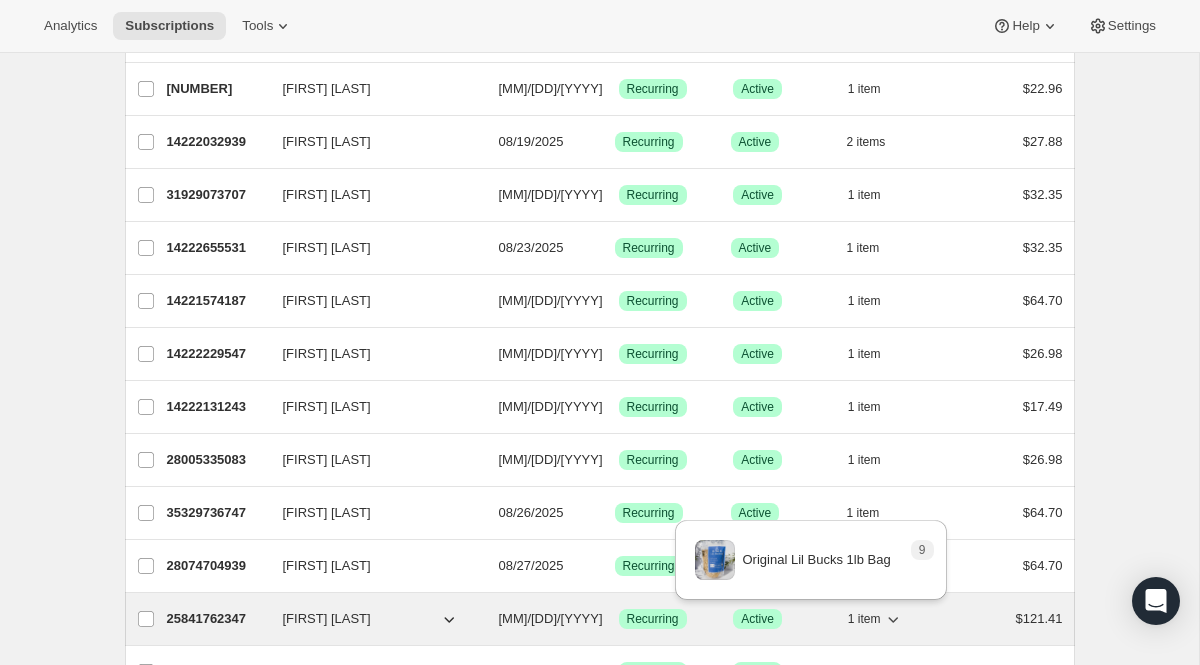 click 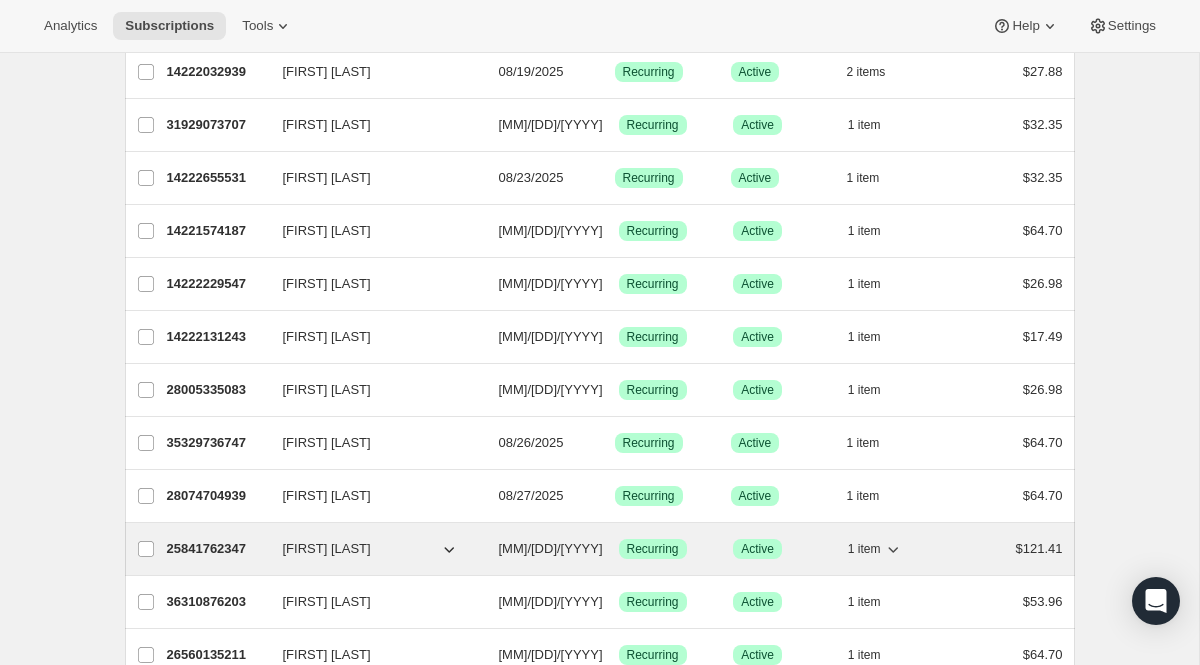 scroll, scrollTop: 599, scrollLeft: 0, axis: vertical 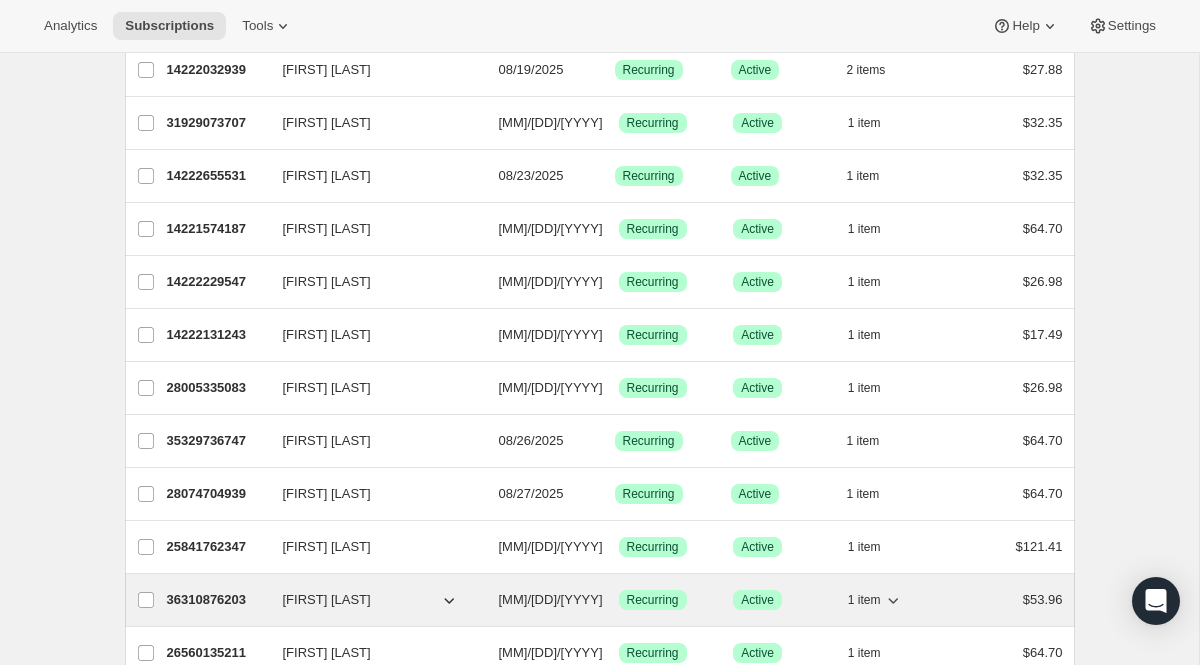 click 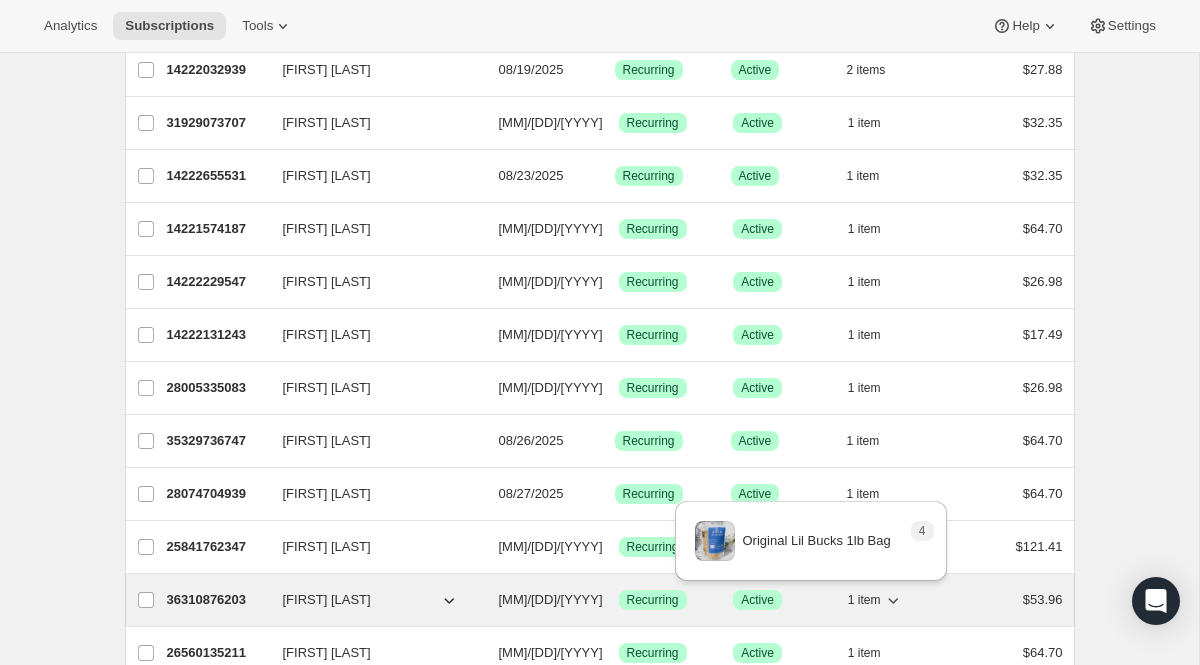 click 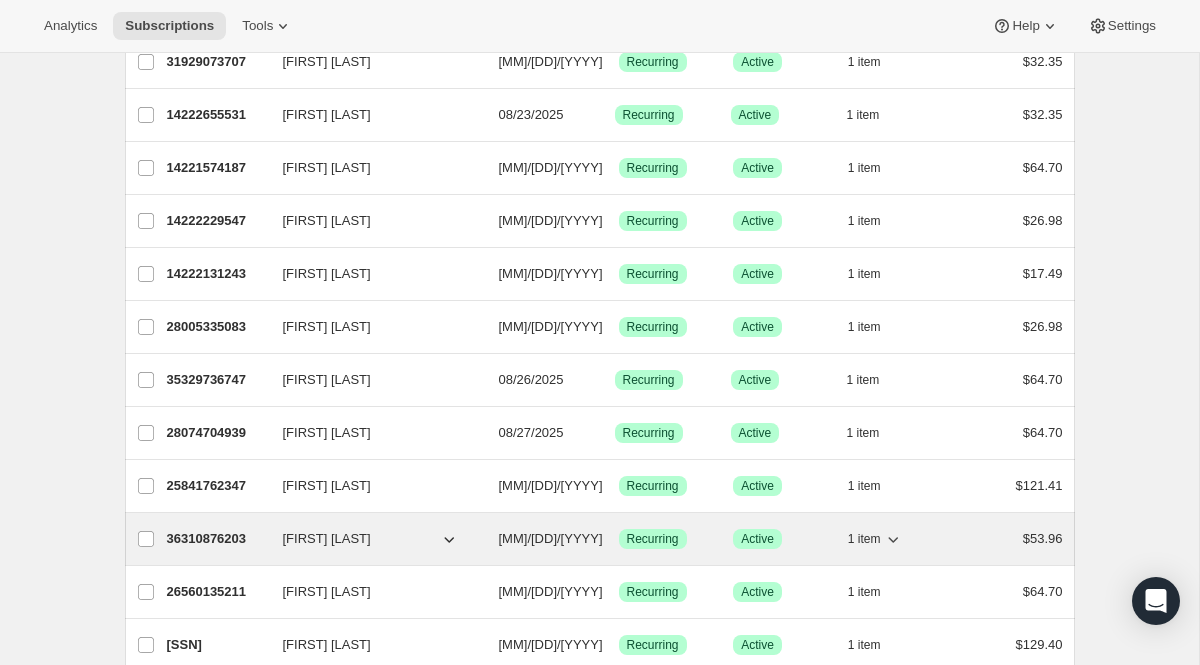 scroll, scrollTop: 666, scrollLeft: 0, axis: vertical 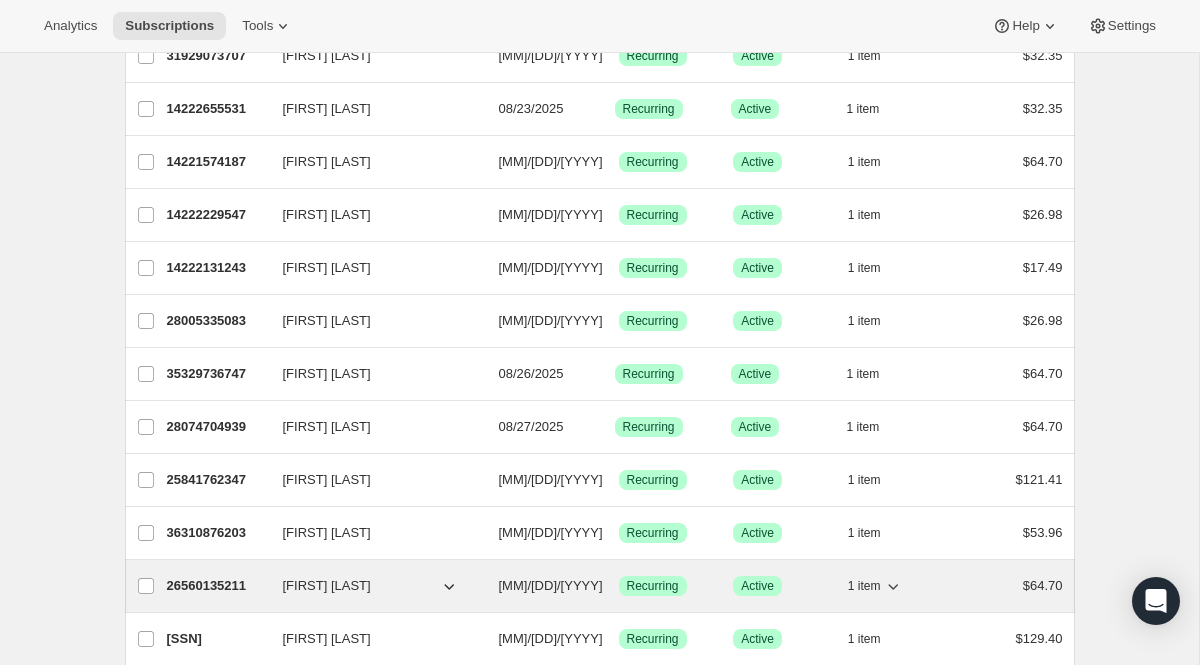 click 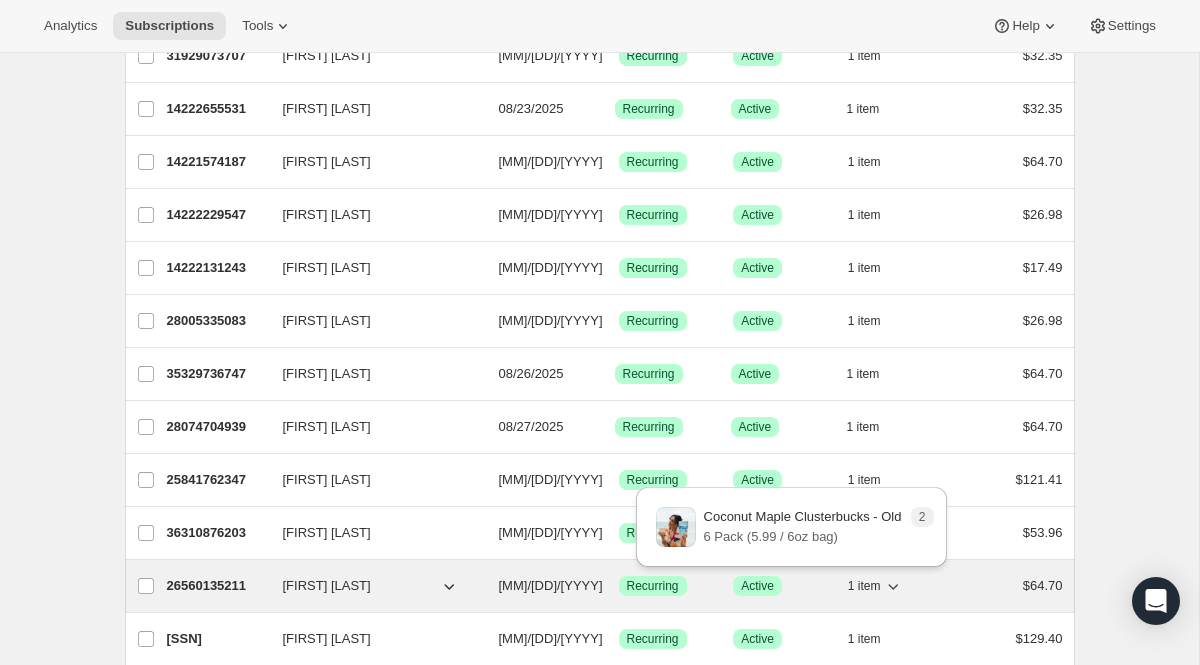 click 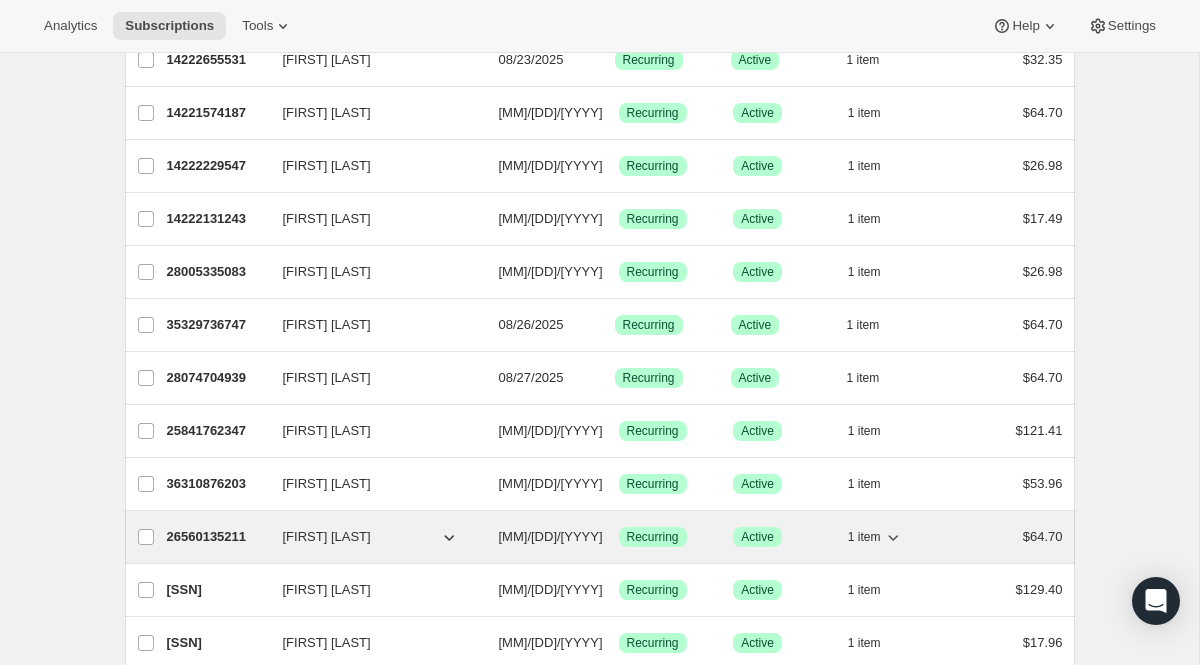 scroll, scrollTop: 726, scrollLeft: 0, axis: vertical 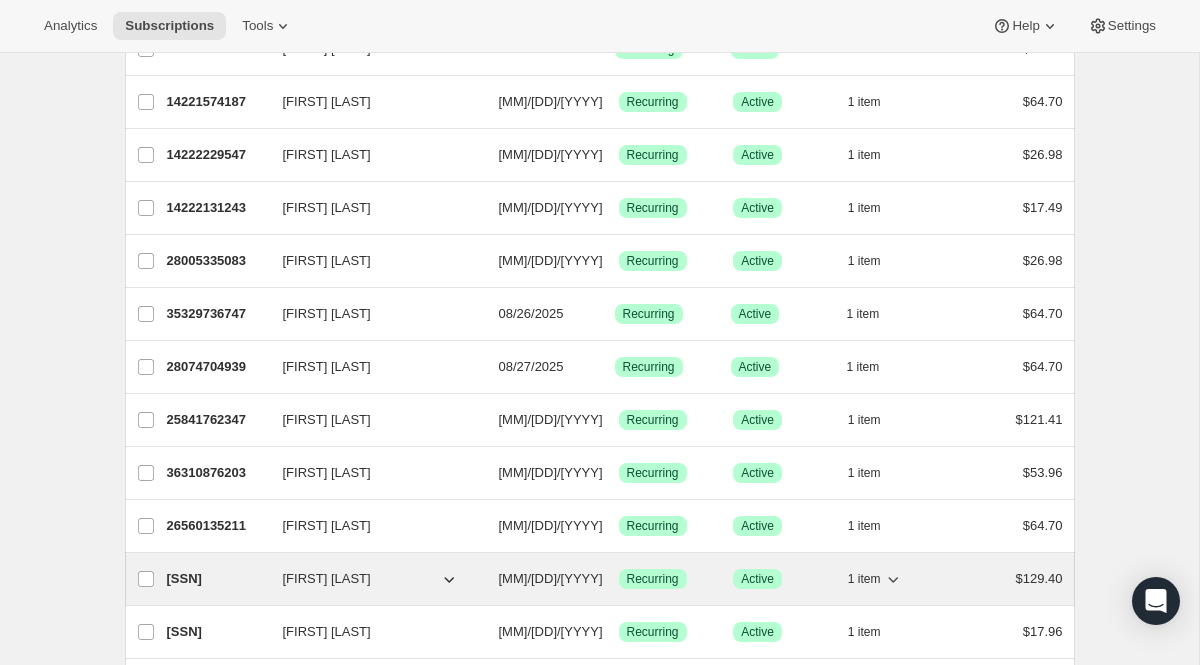 click 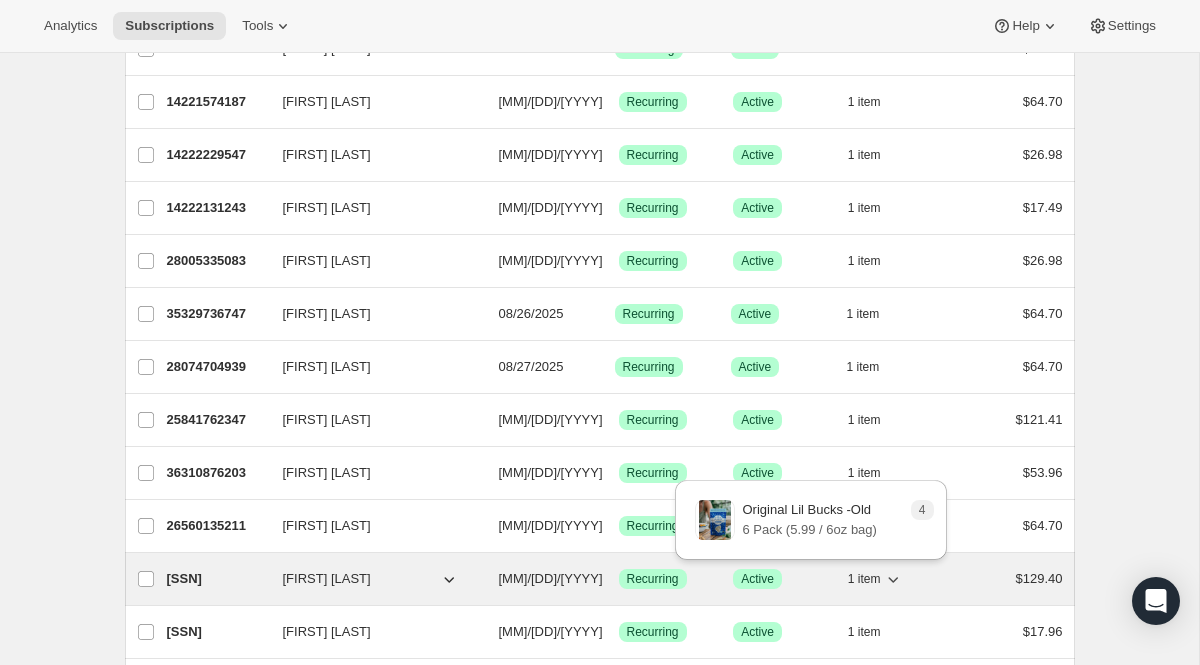 click 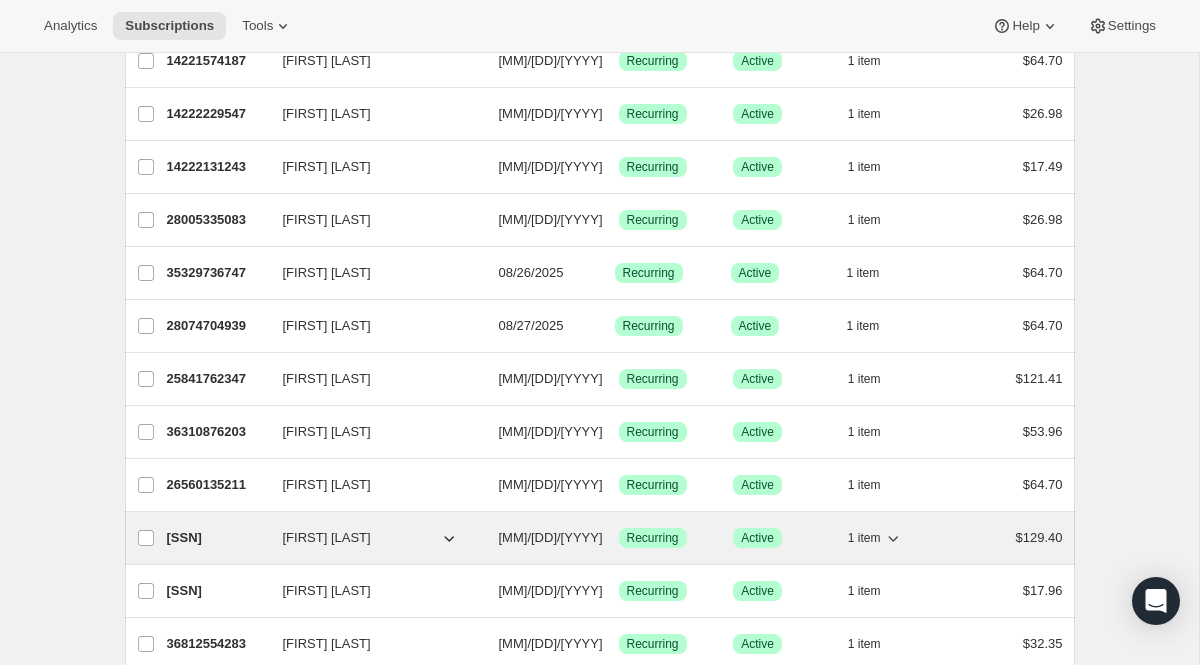 scroll, scrollTop: 789, scrollLeft: 0, axis: vertical 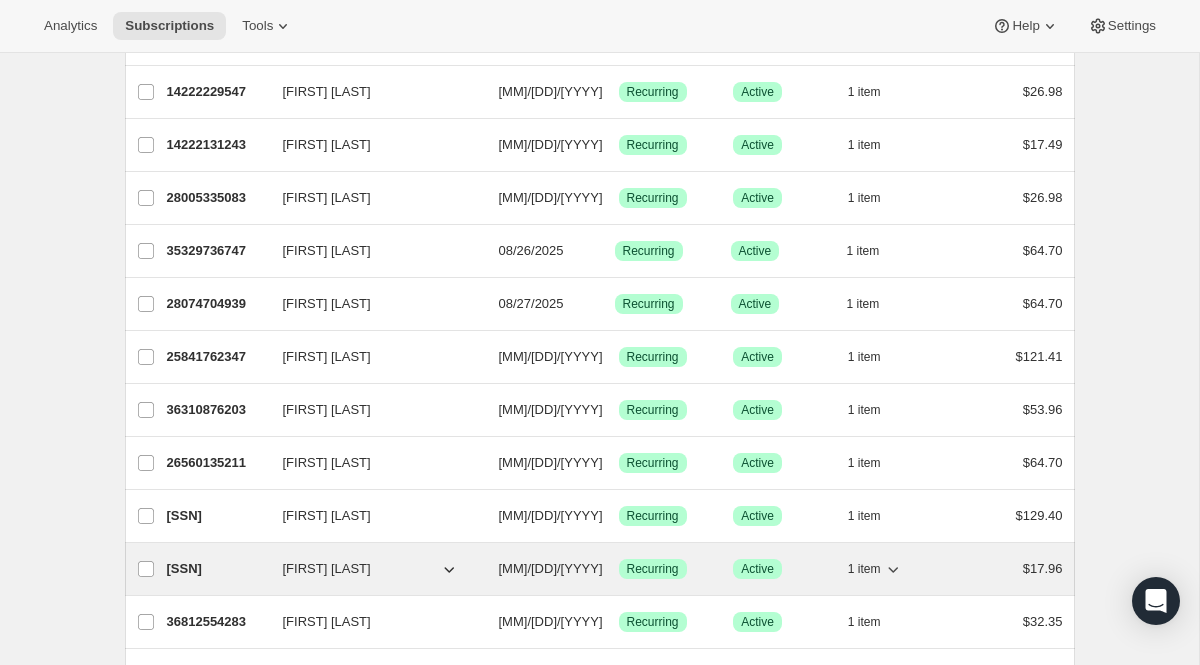 click 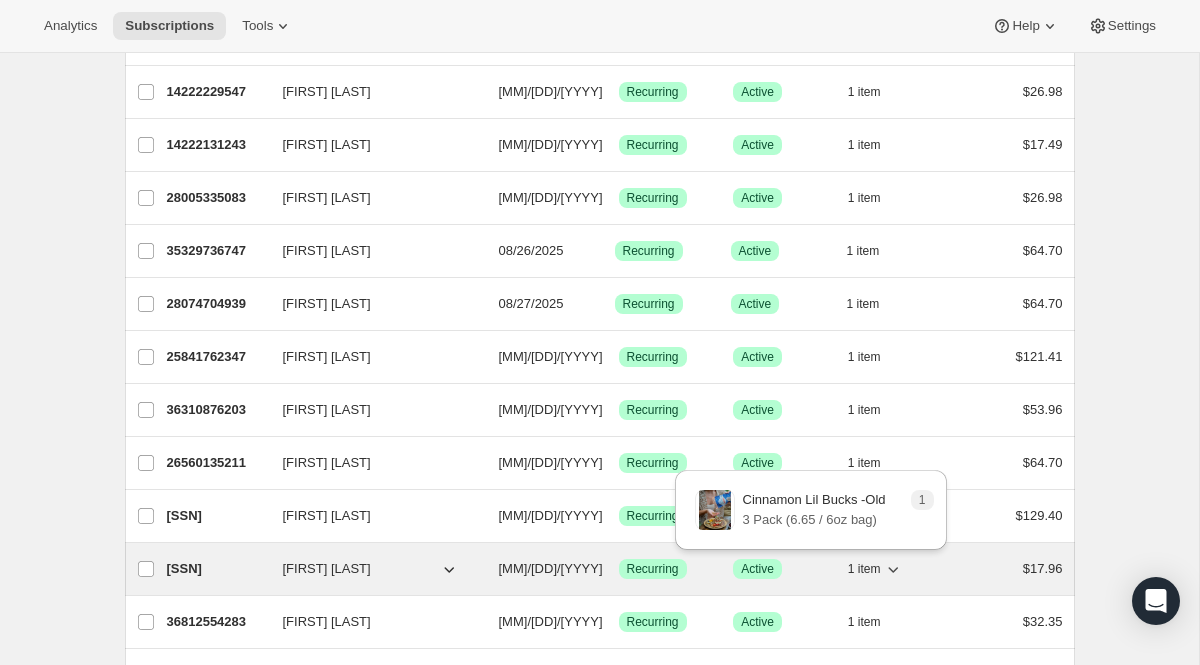 click 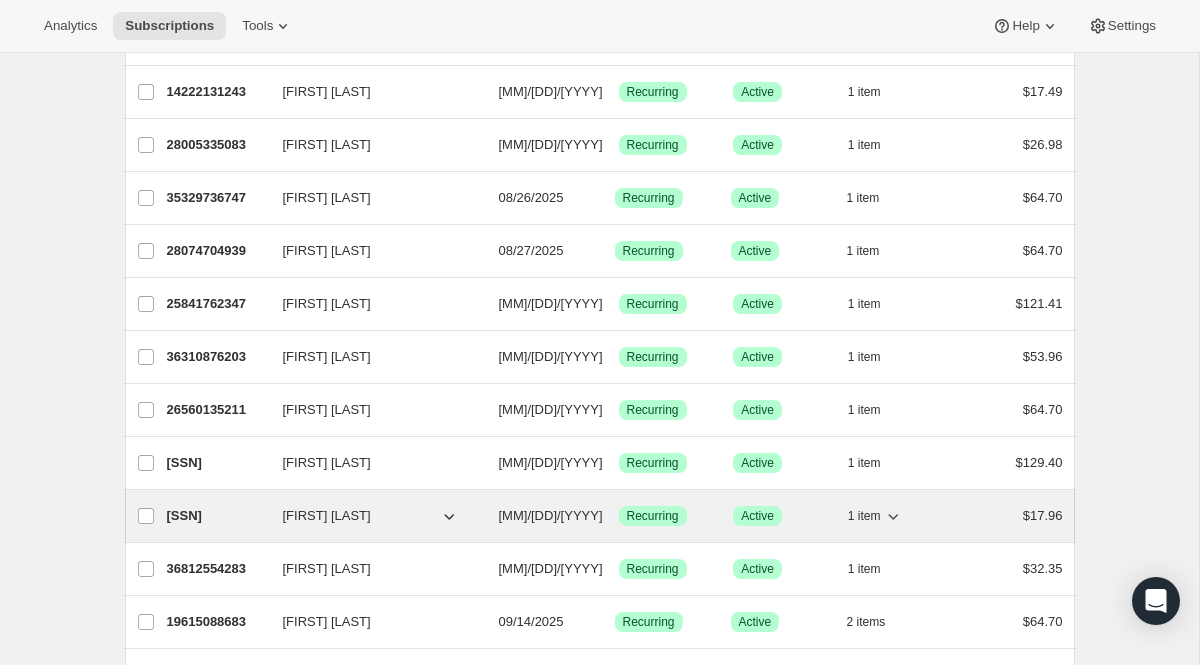 scroll, scrollTop: 852, scrollLeft: 0, axis: vertical 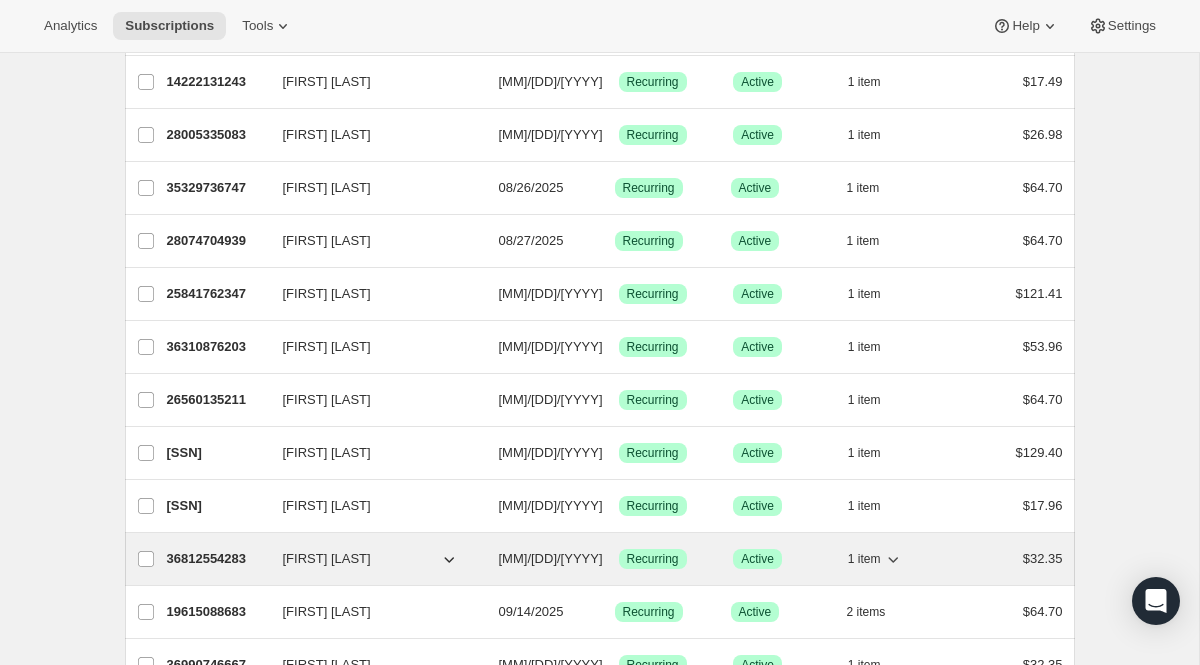 click 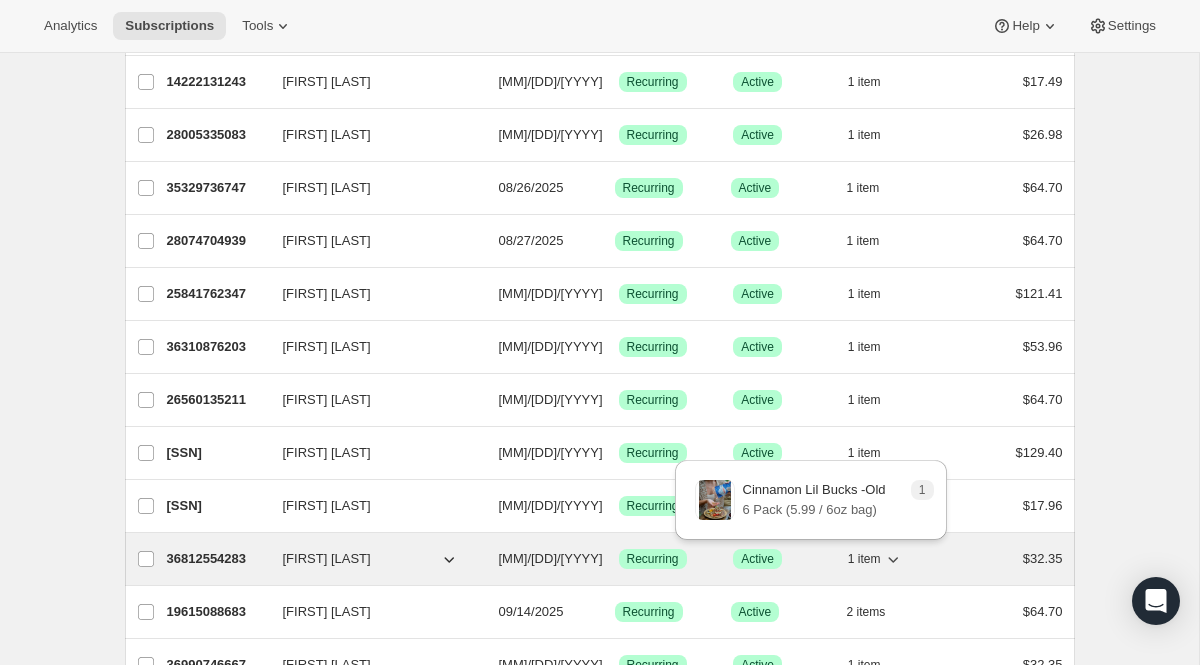 click 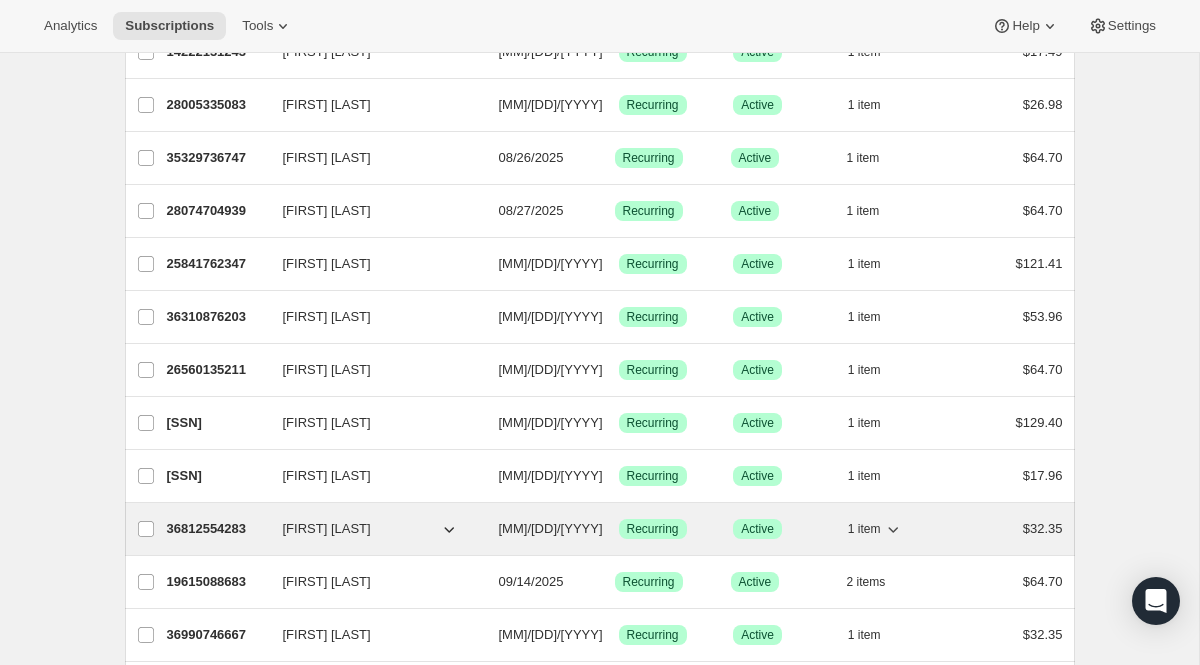 scroll, scrollTop: 908, scrollLeft: 0, axis: vertical 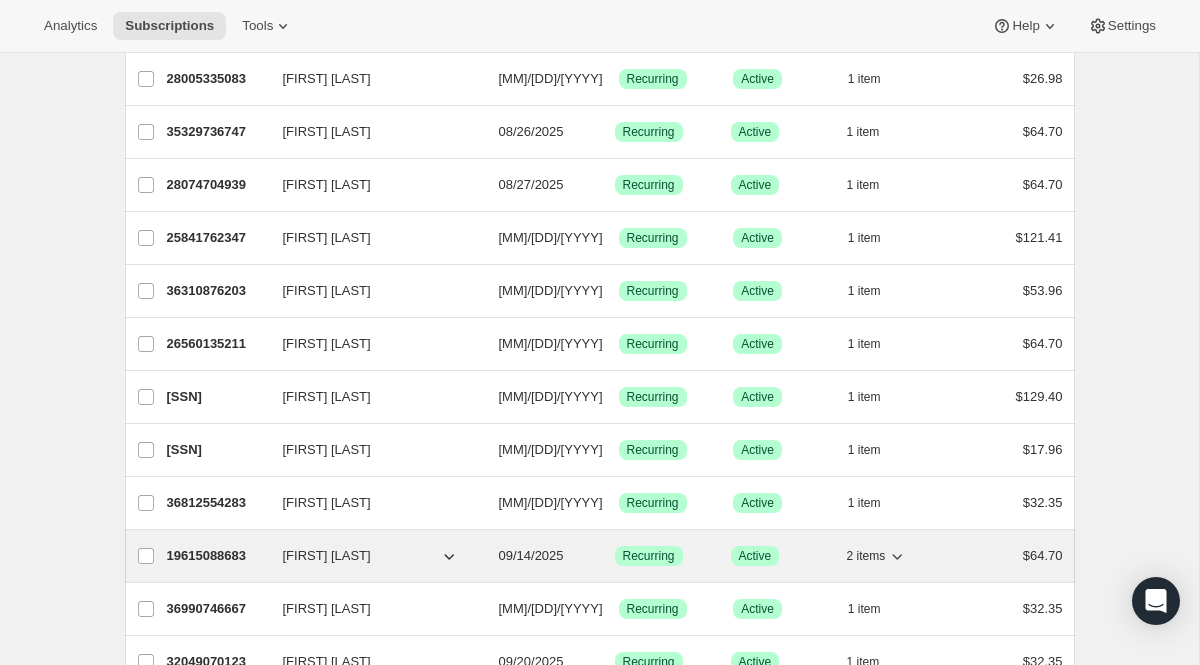 click 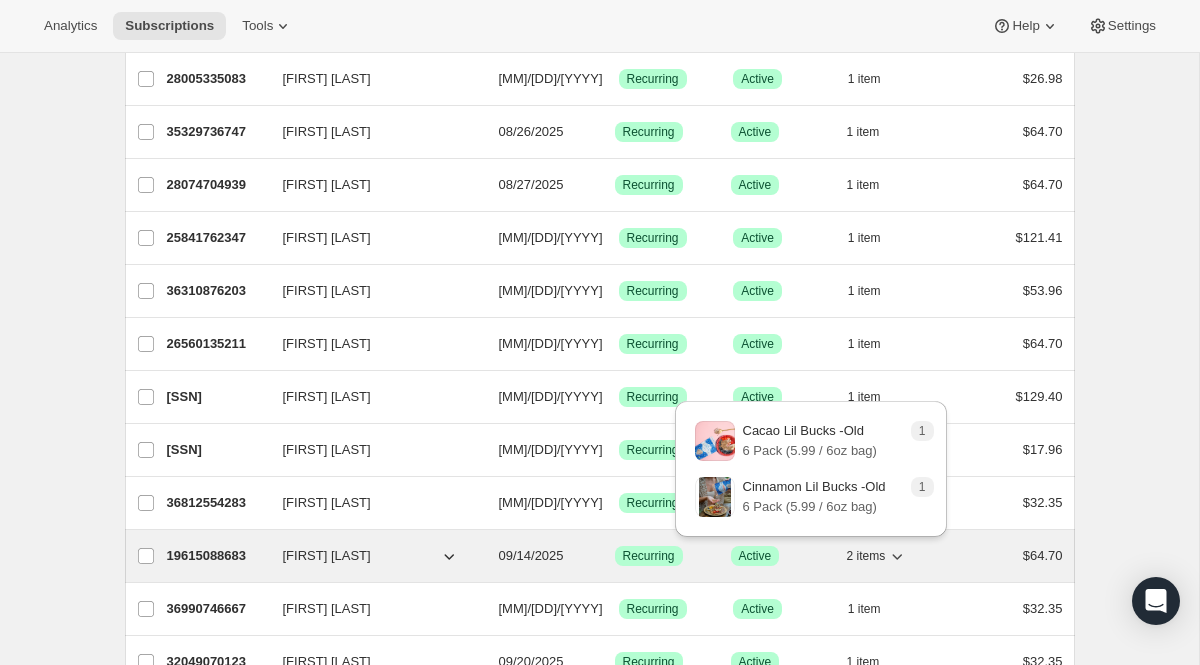 click 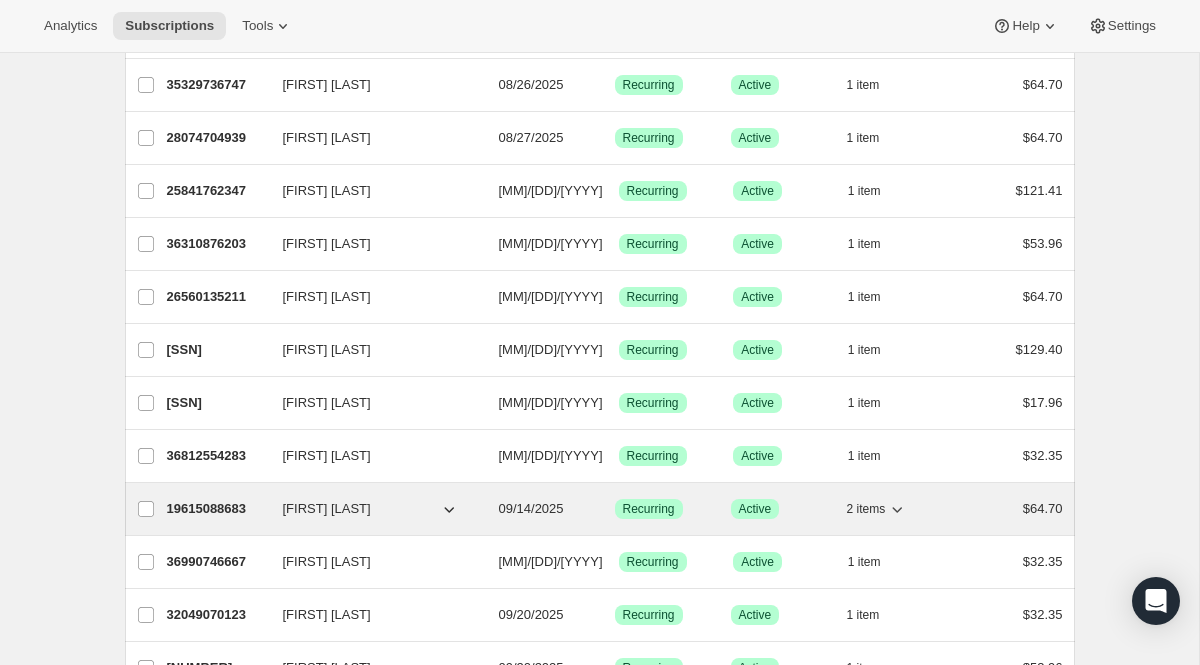 scroll, scrollTop: 961, scrollLeft: 0, axis: vertical 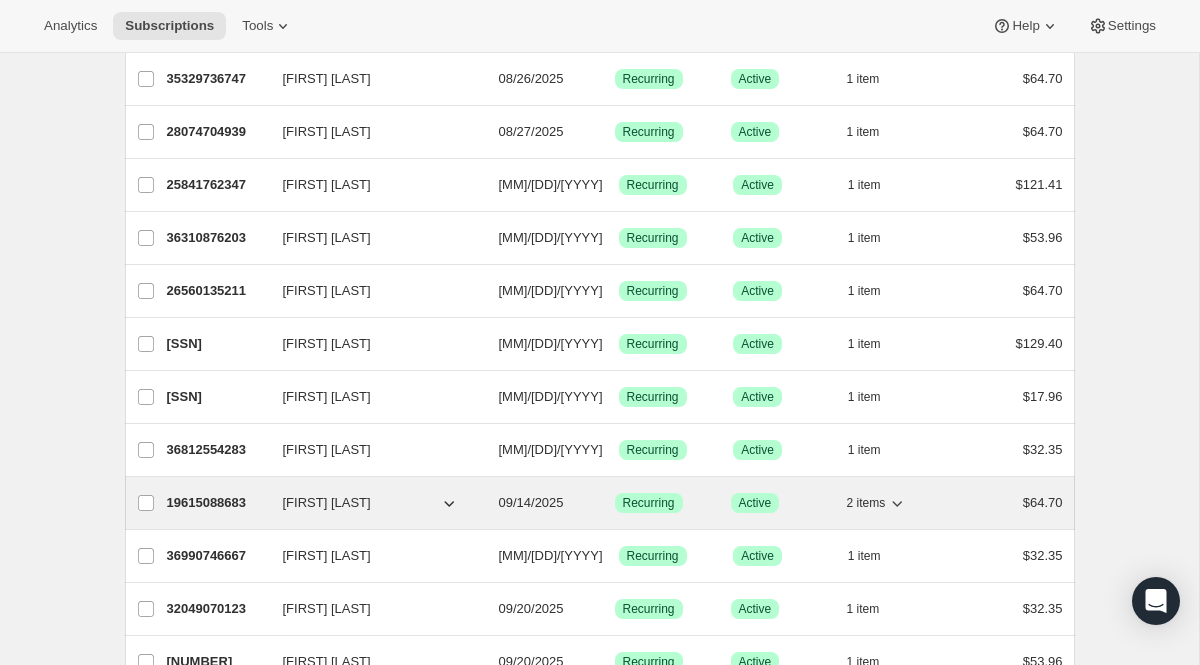 click on "1   item" at bounding box center (898, 556) 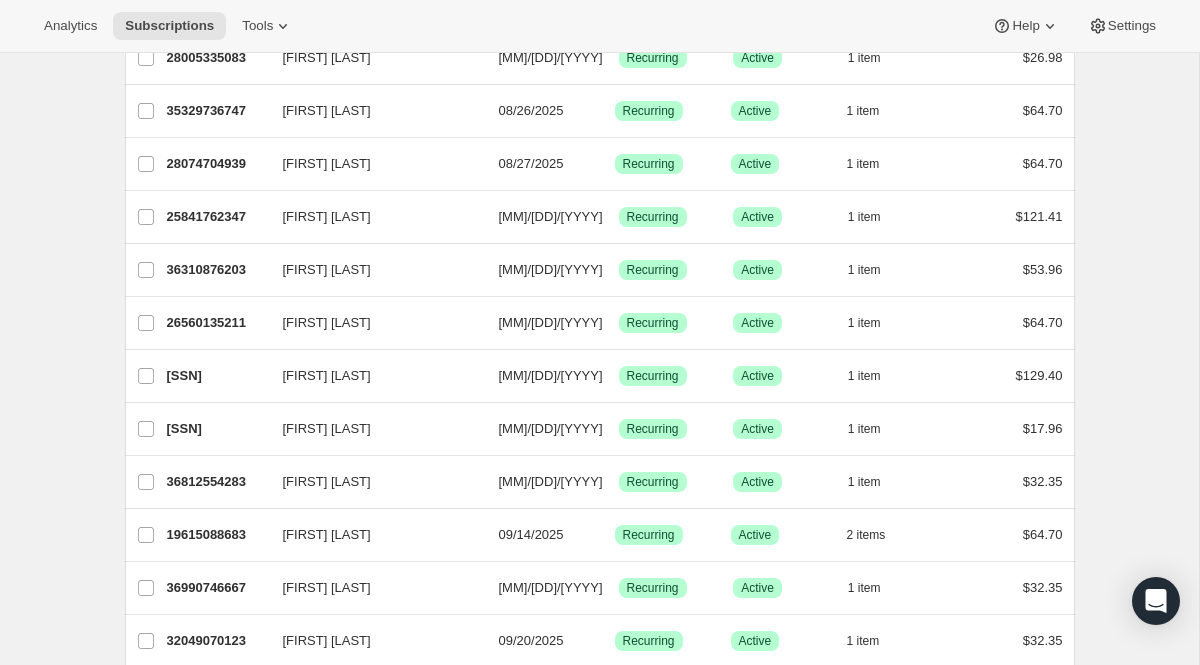 scroll, scrollTop: 968, scrollLeft: 0, axis: vertical 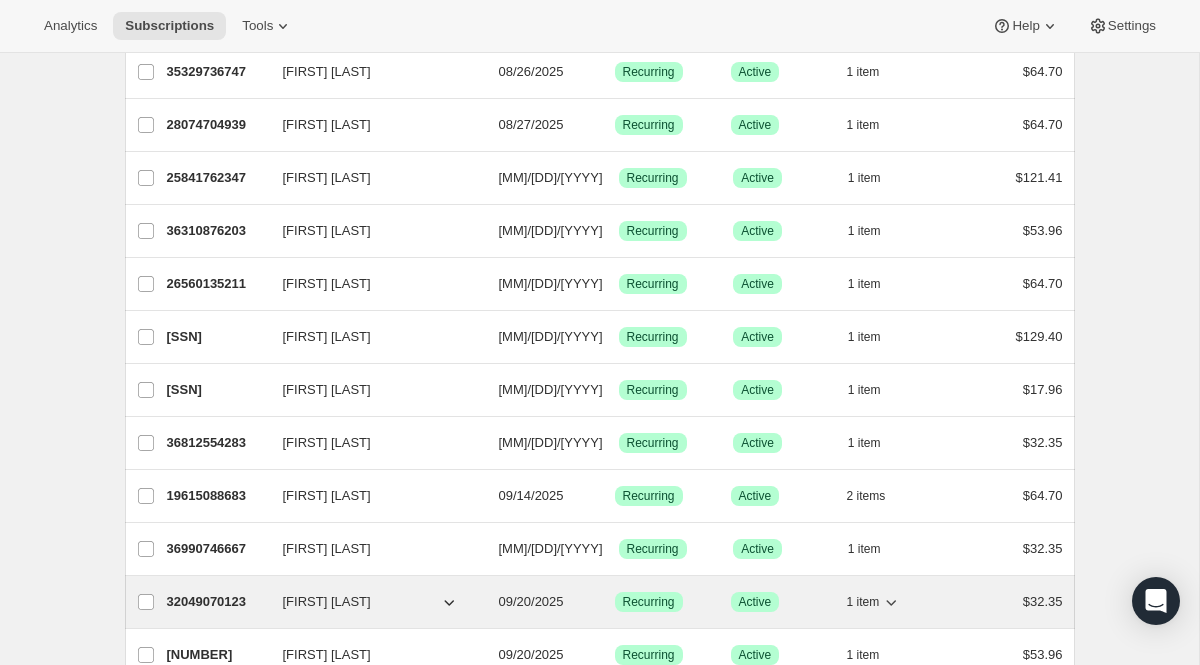 click 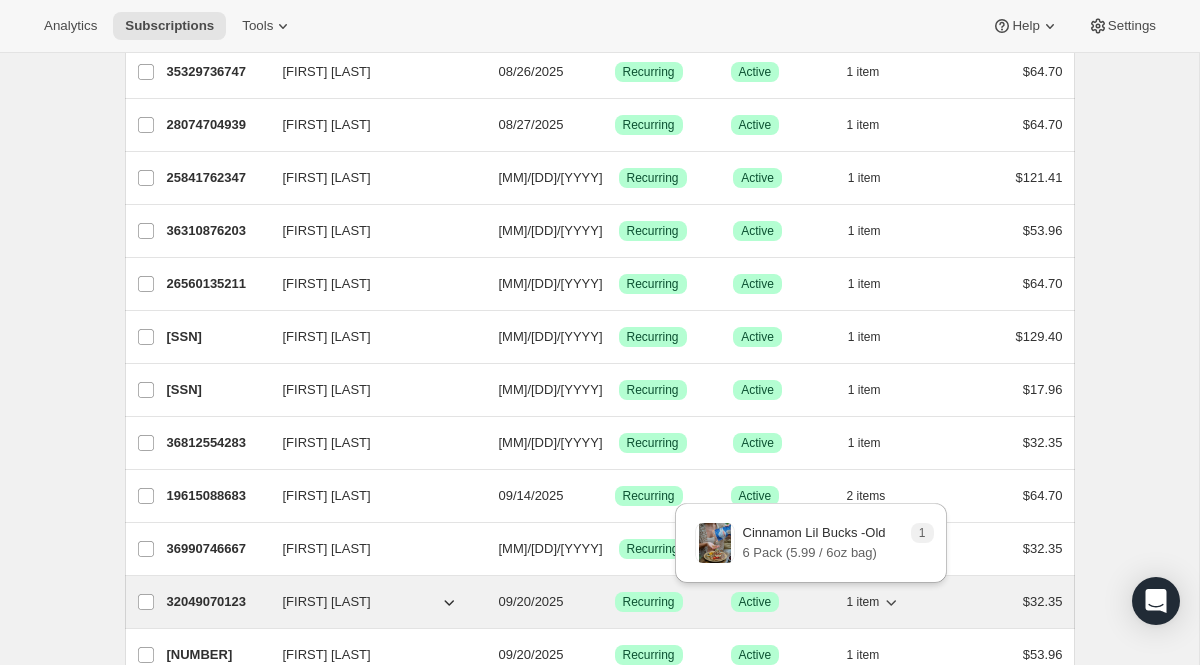 click 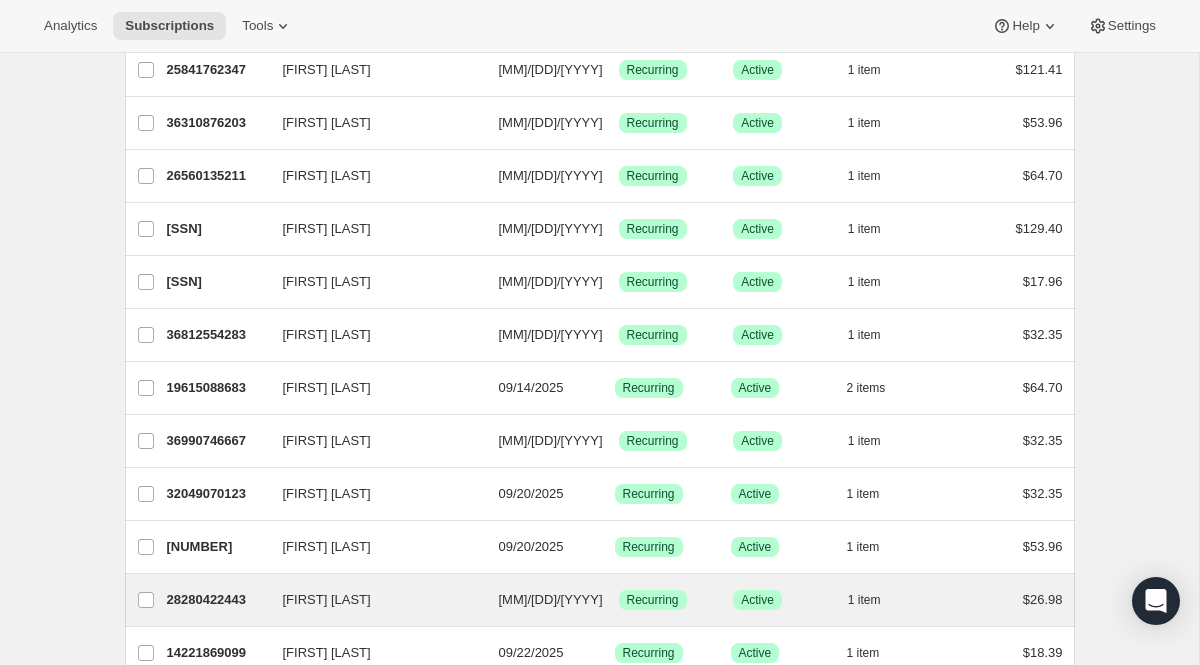 scroll, scrollTop: 1091, scrollLeft: 0, axis: vertical 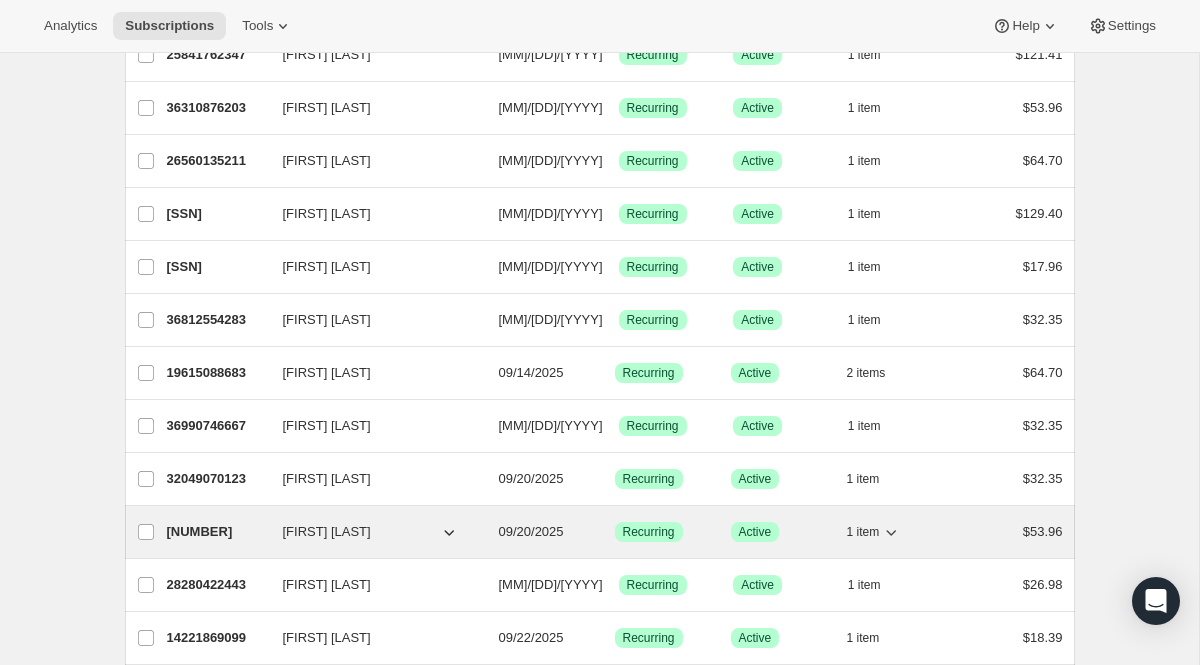 click 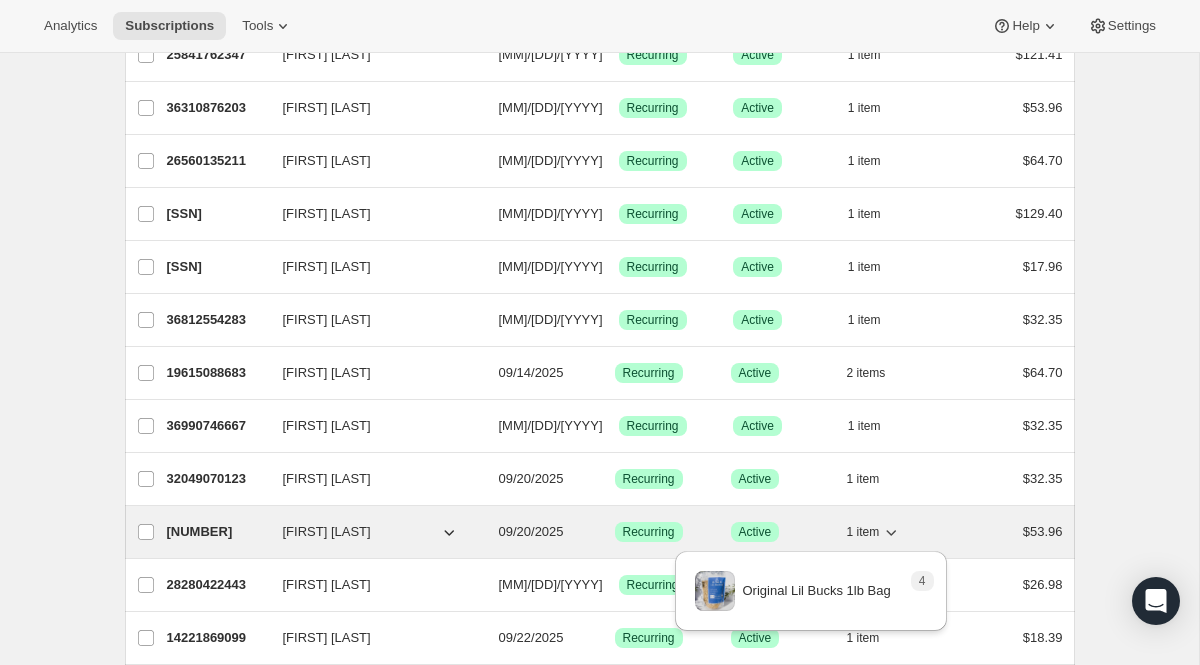 click 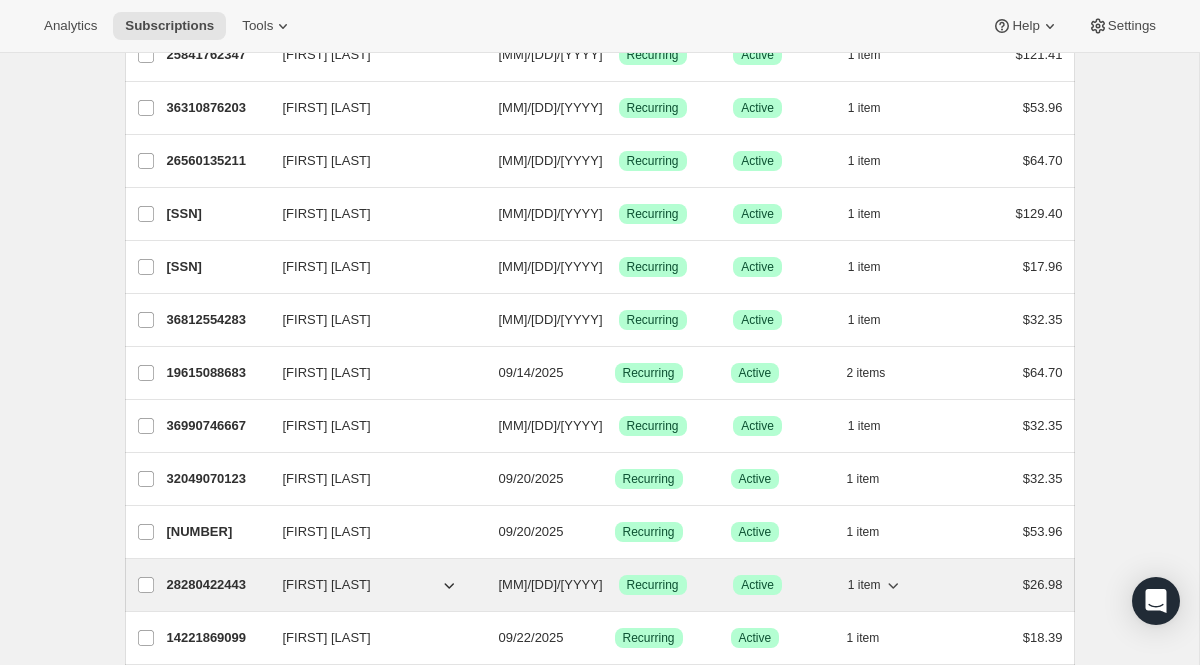 click 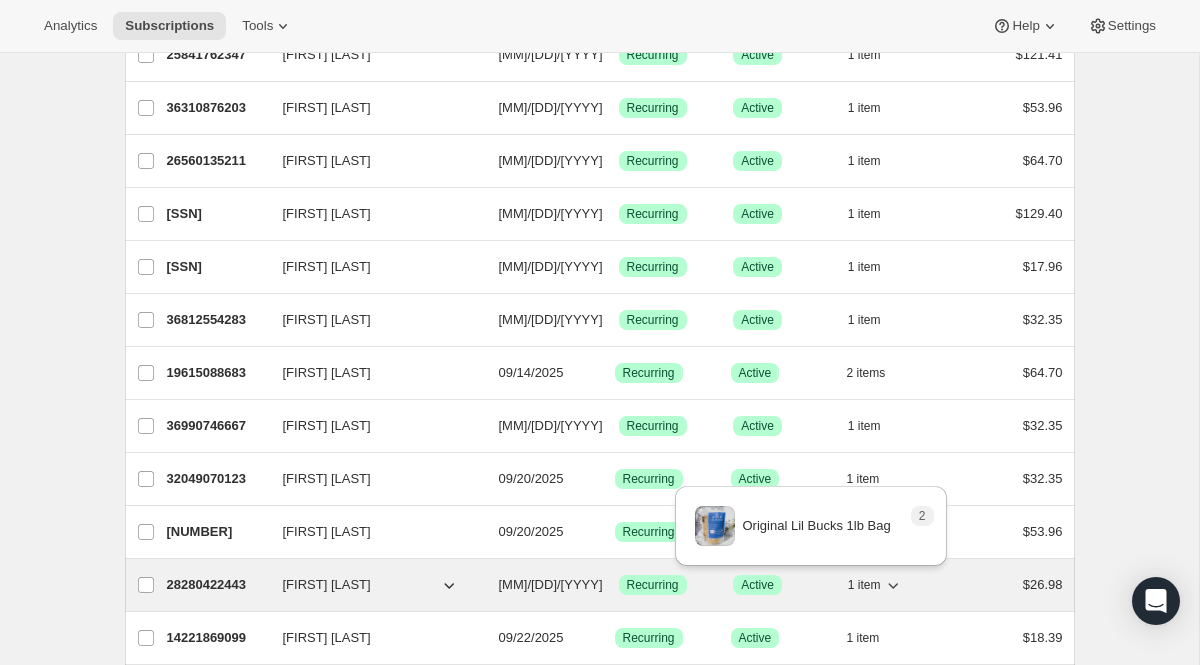 click 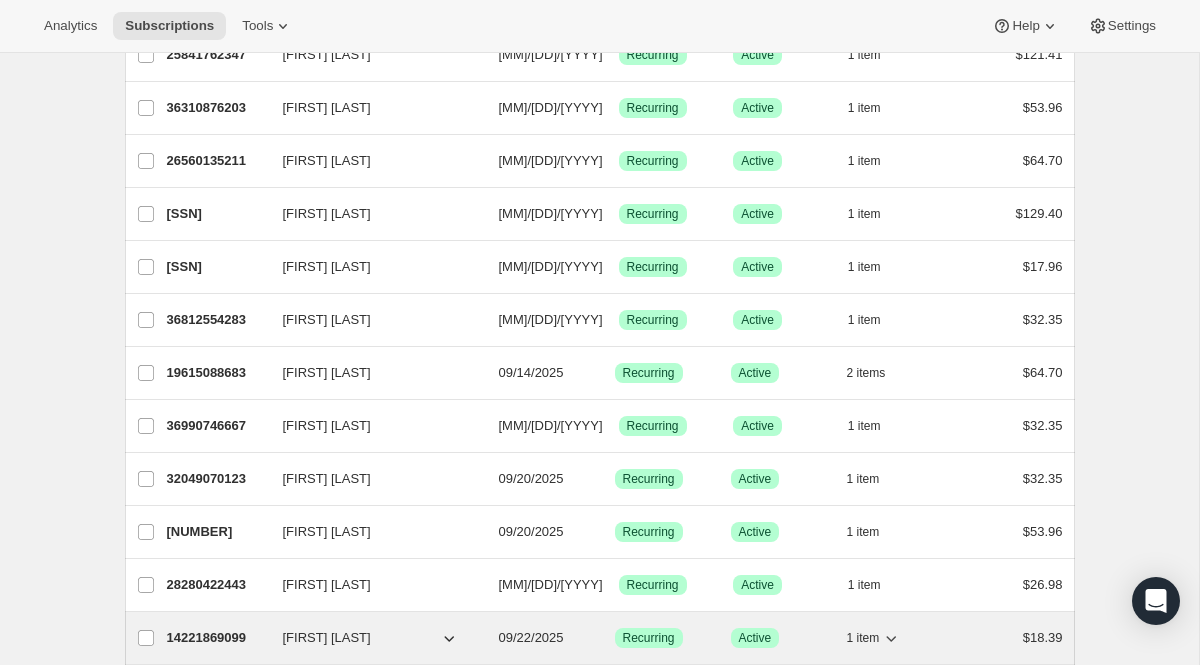 click 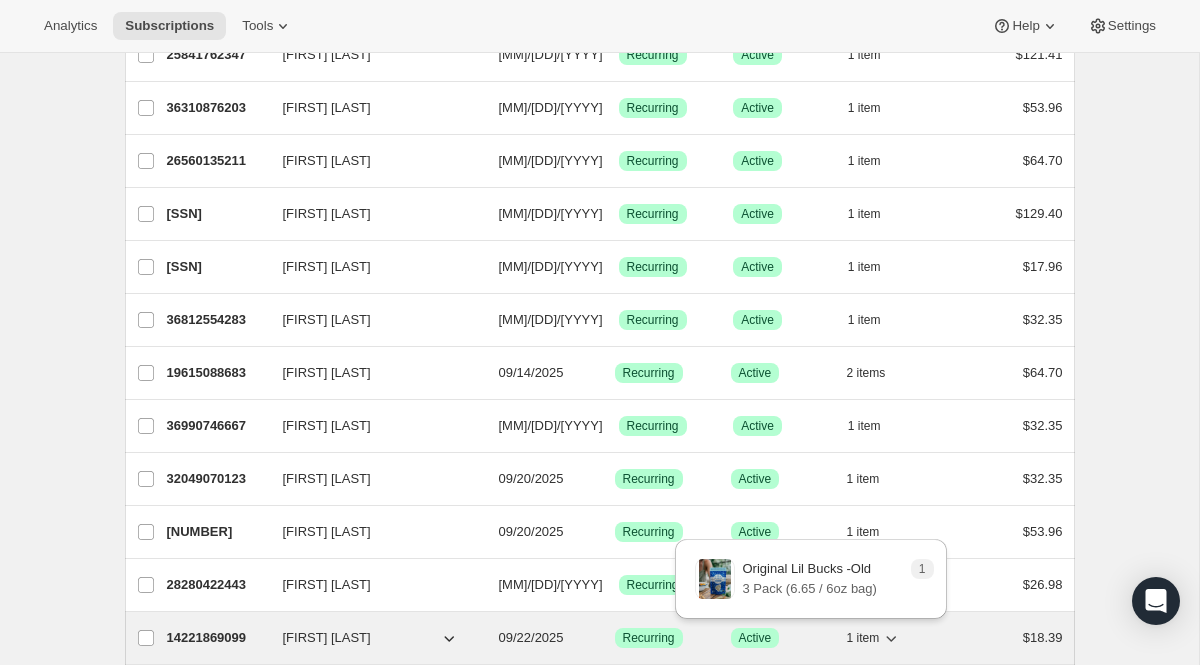 click 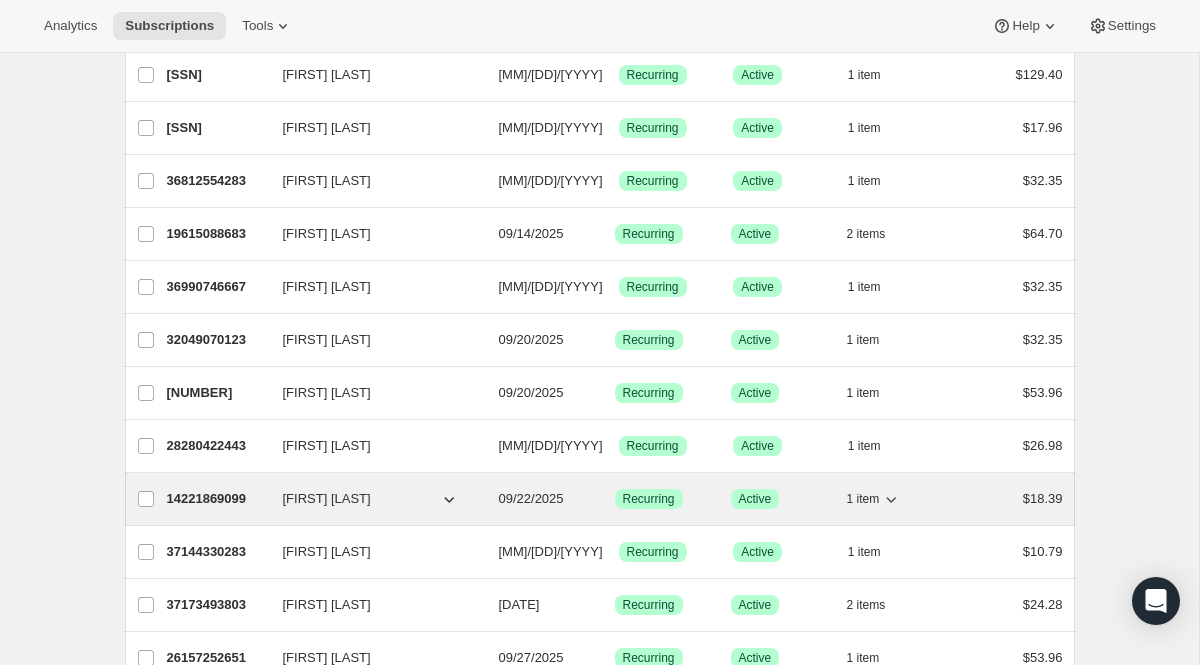scroll, scrollTop: 1246, scrollLeft: 0, axis: vertical 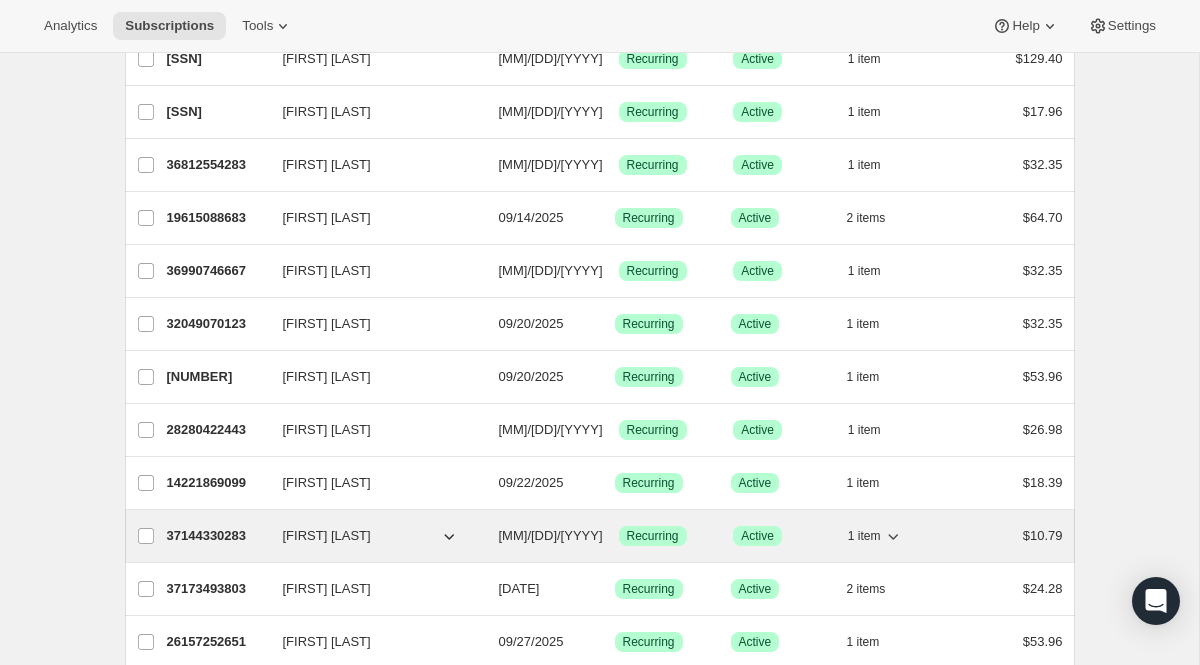 click 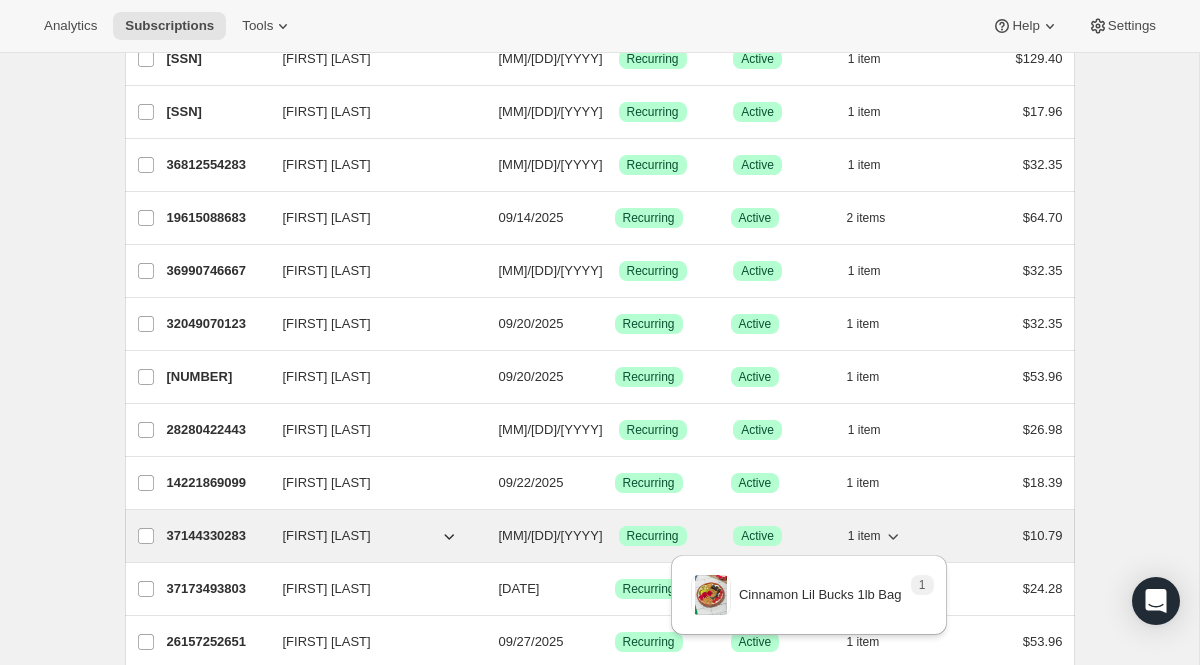 click 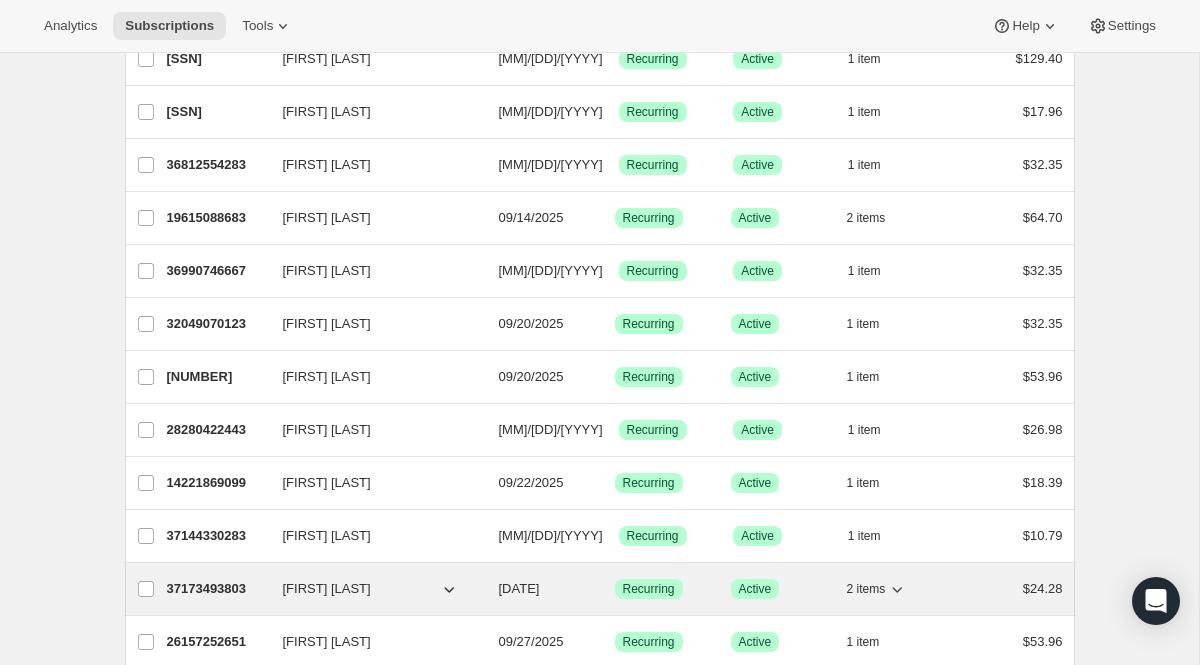 click 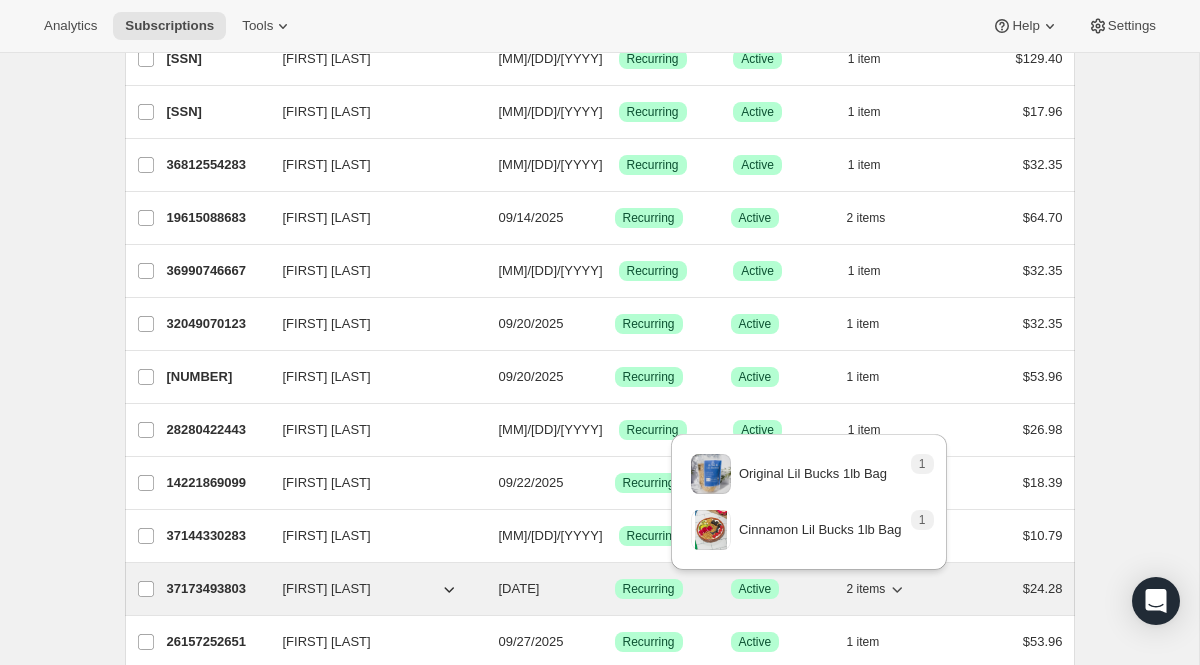 click 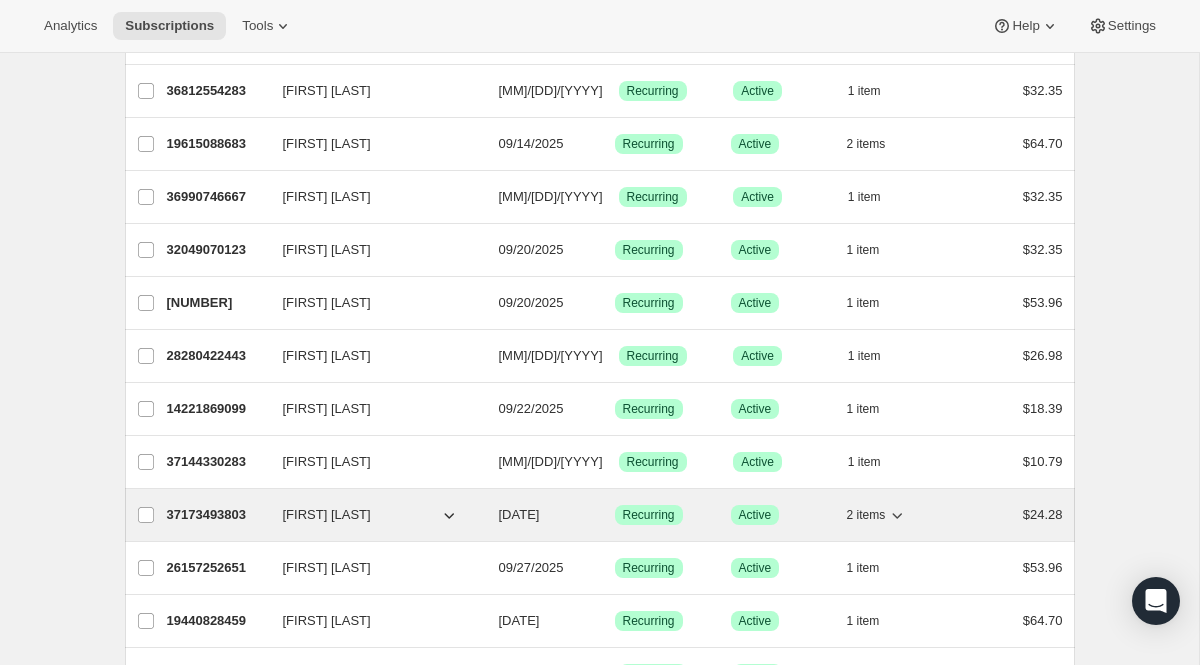 scroll, scrollTop: 1329, scrollLeft: 0, axis: vertical 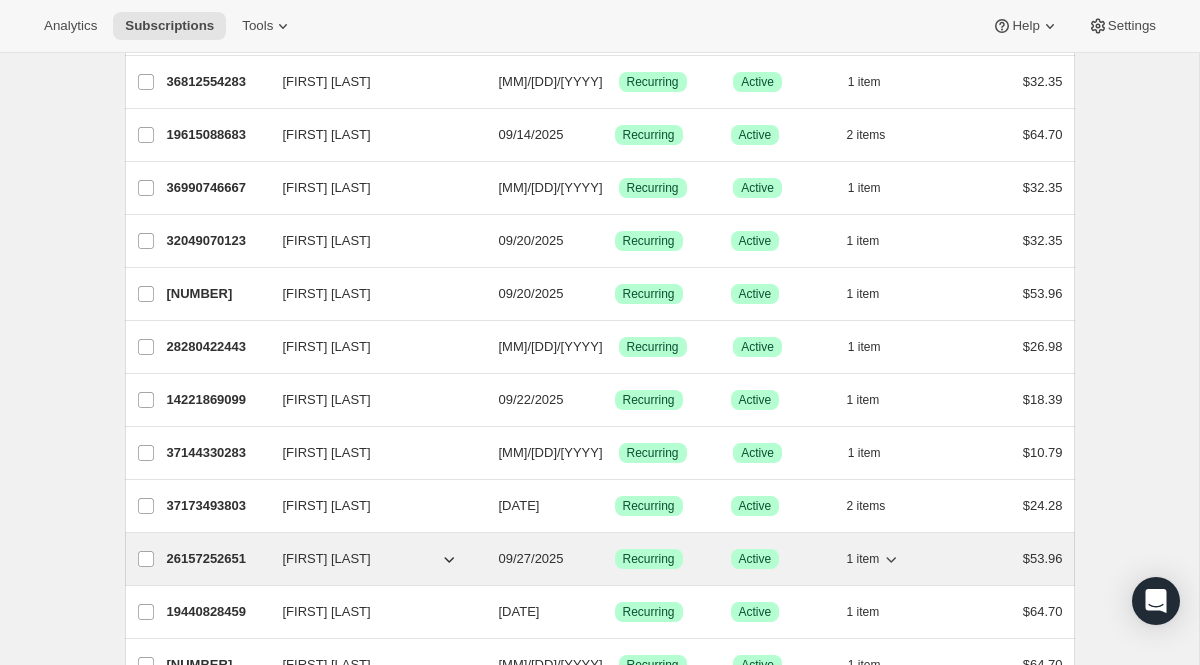 click 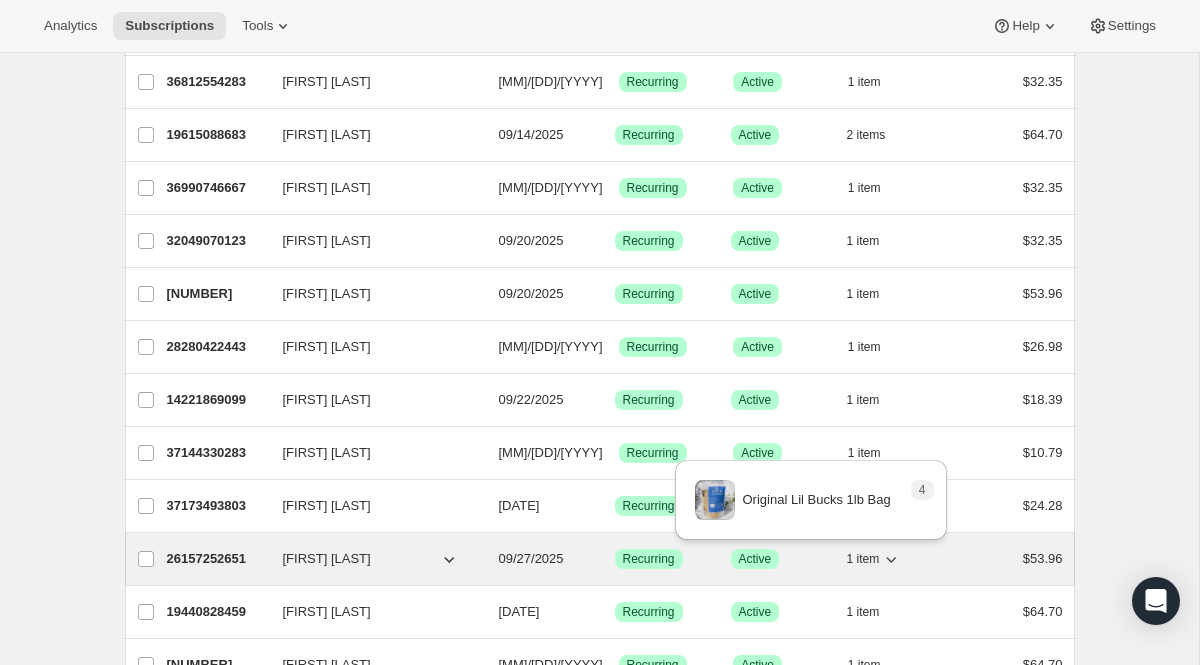 click 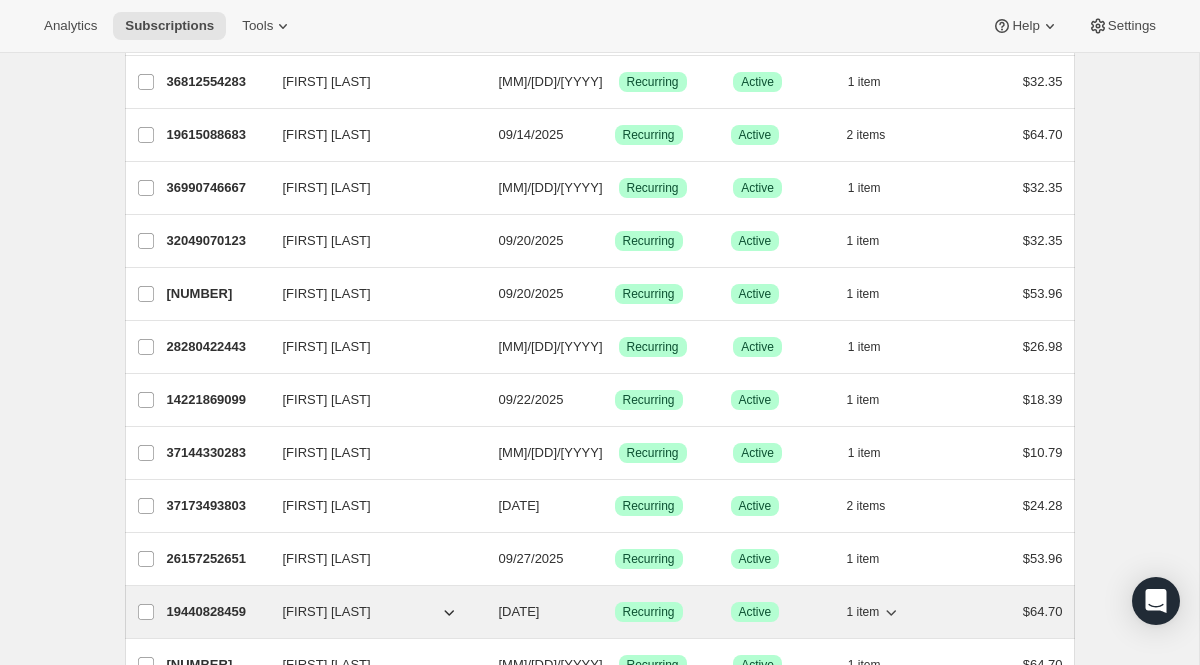 click 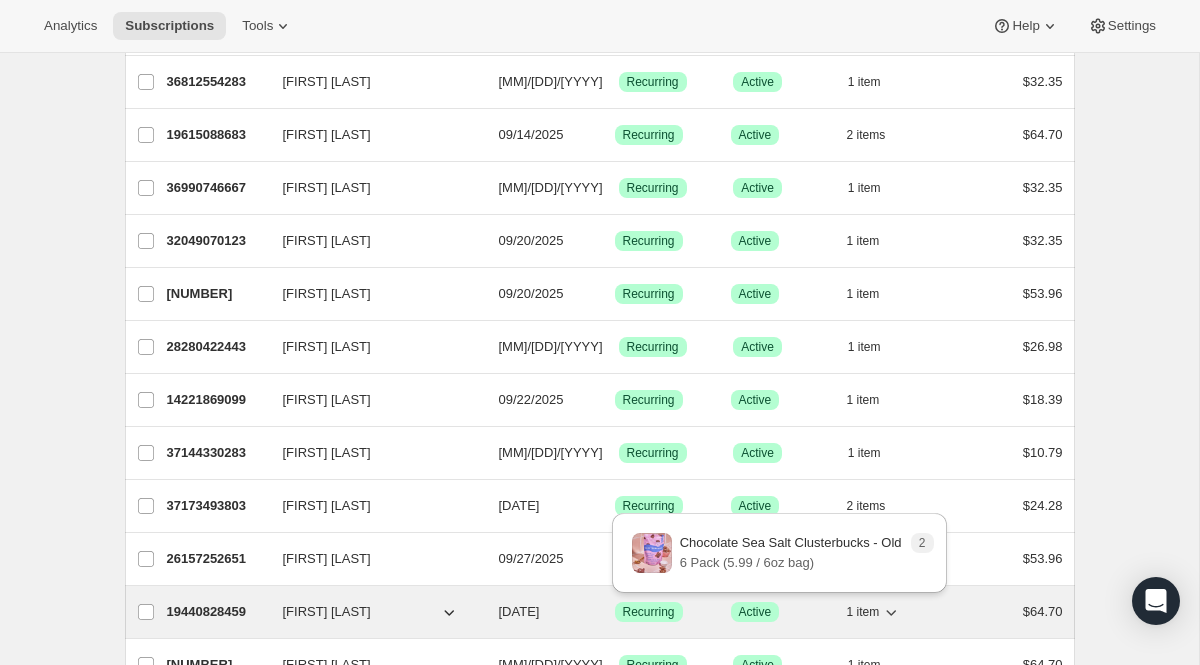 click 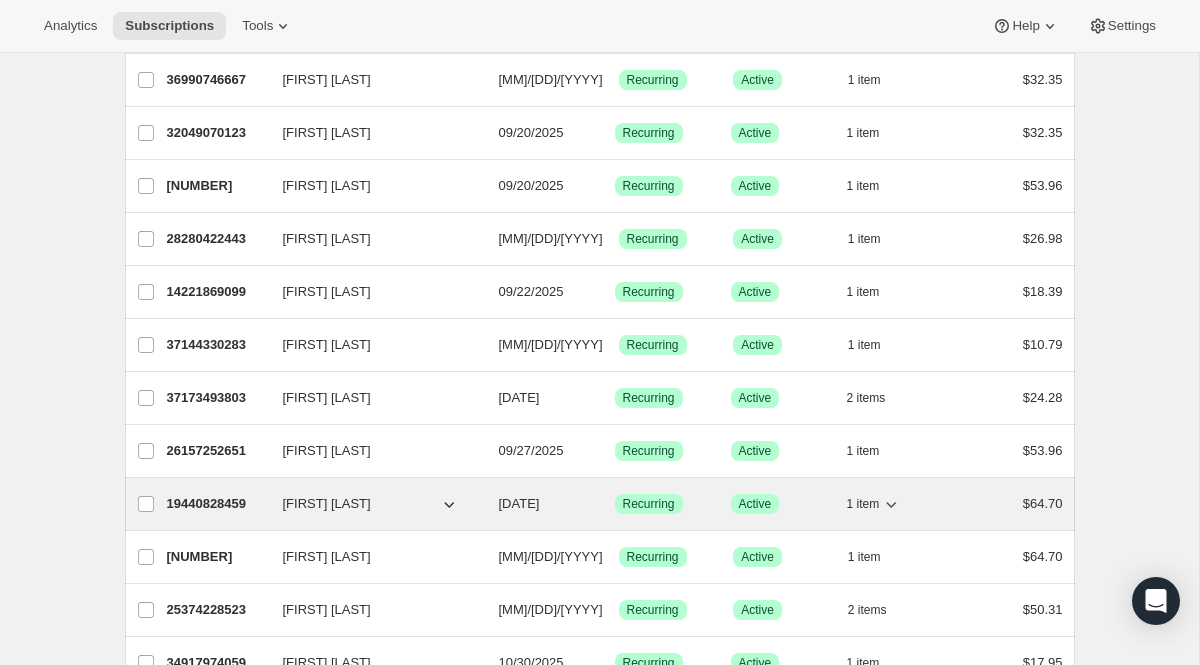 scroll, scrollTop: 1453, scrollLeft: 0, axis: vertical 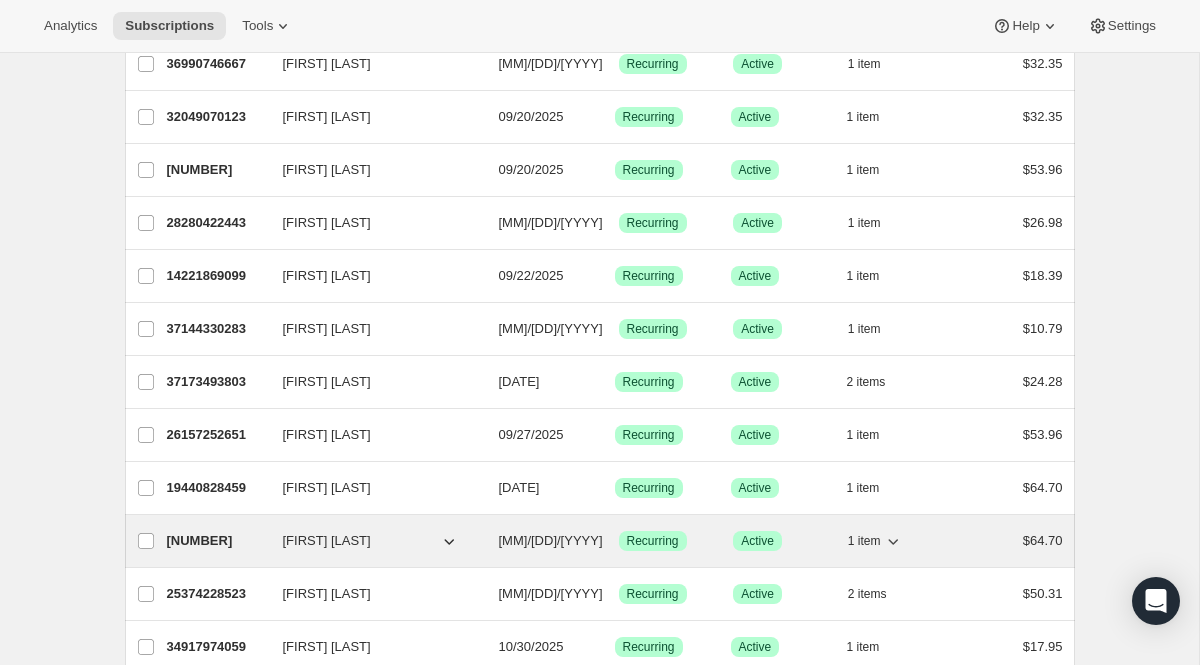 click 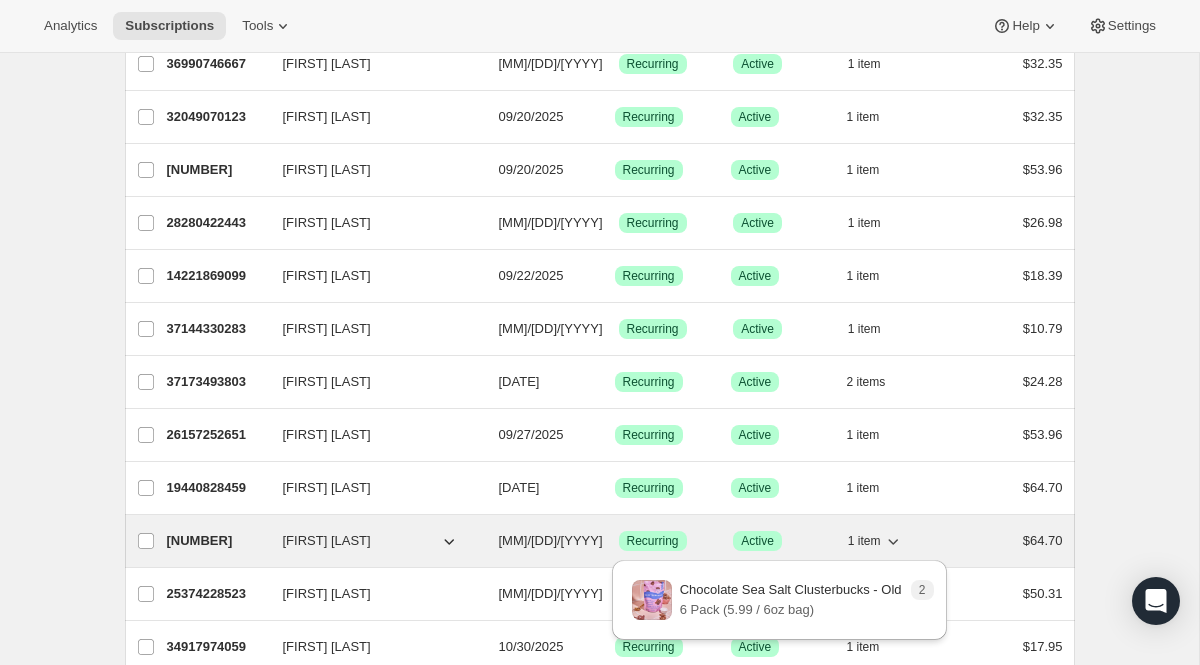click 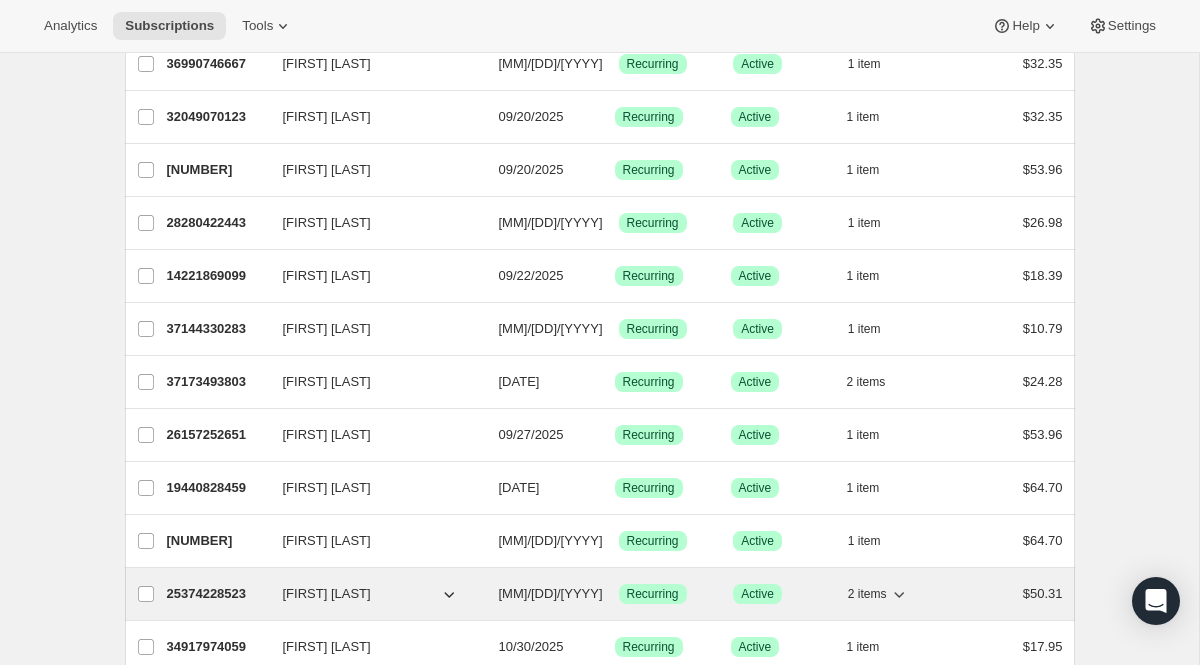 click 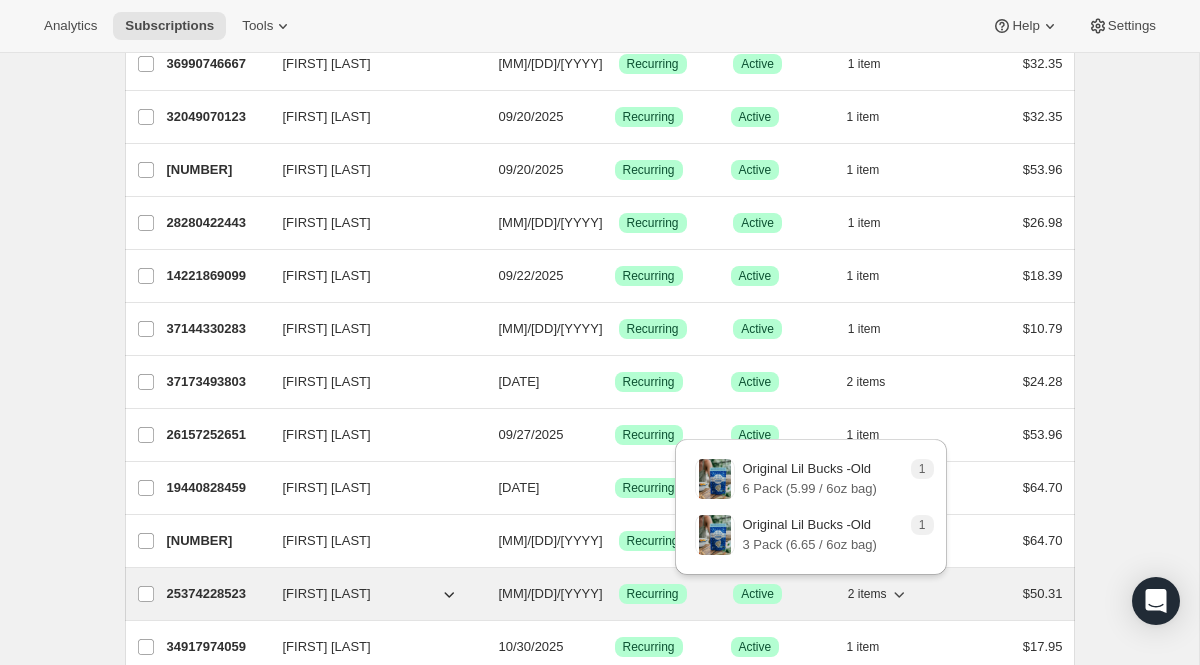 click 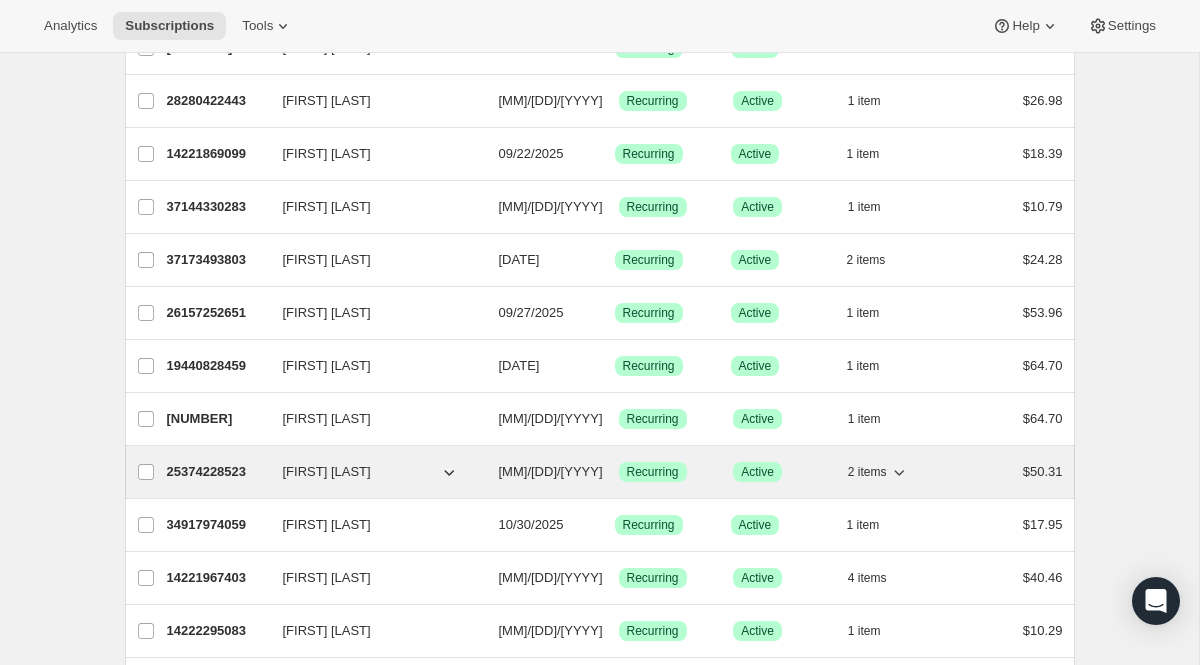 scroll, scrollTop: 1589, scrollLeft: 0, axis: vertical 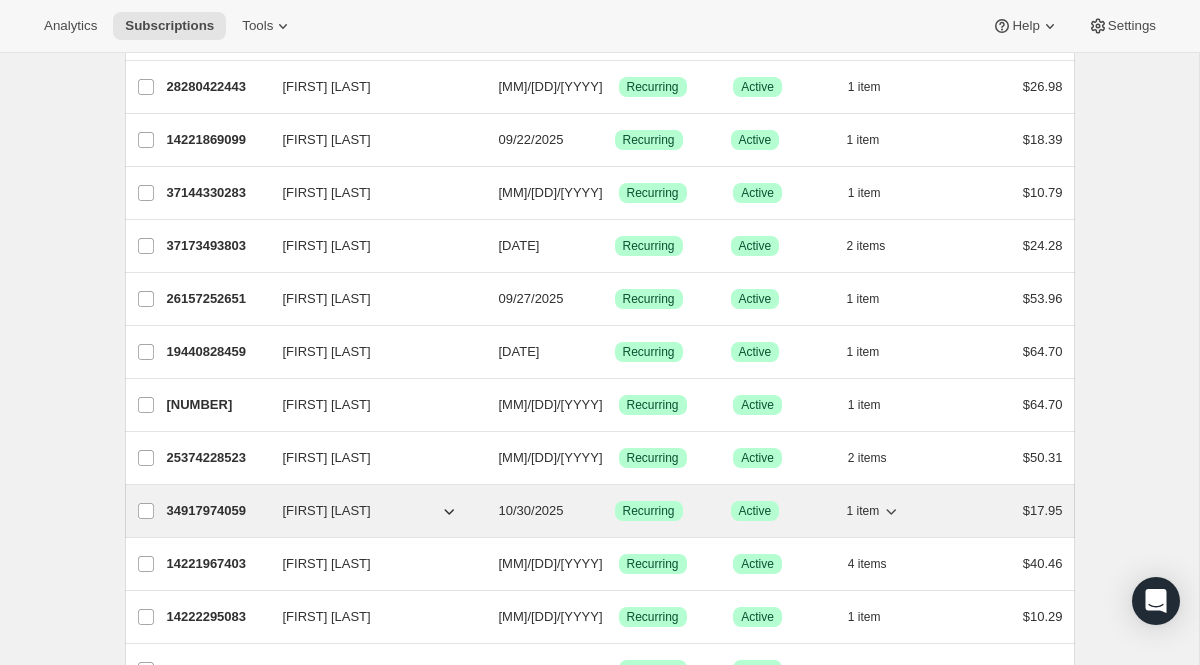 click 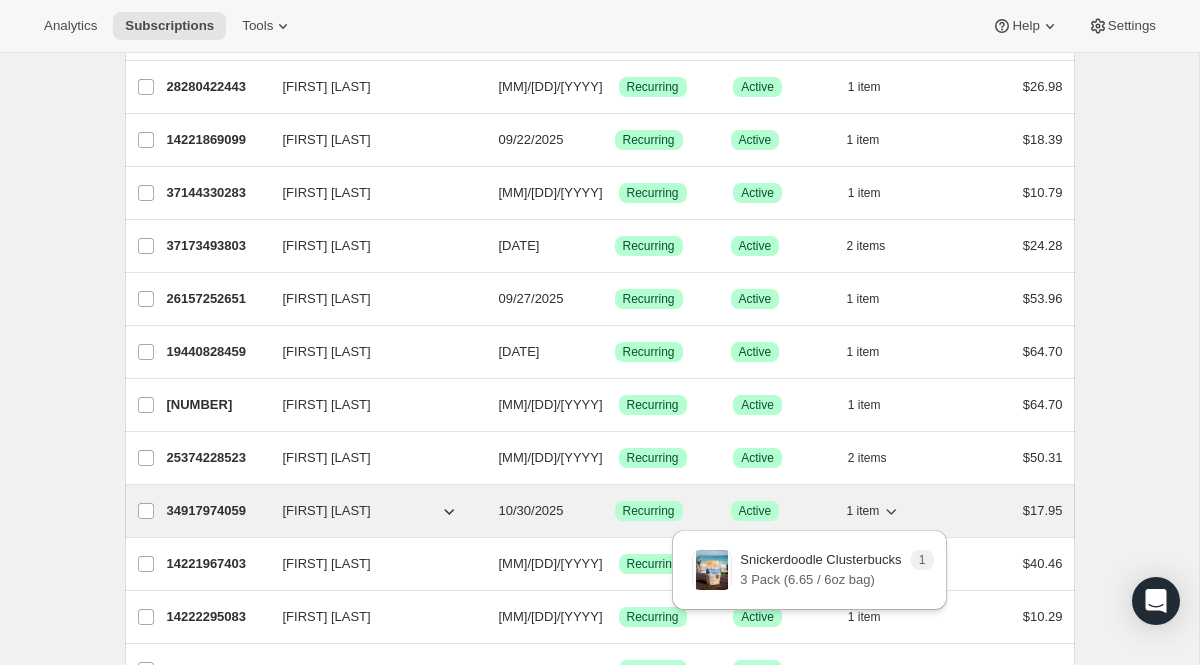 click 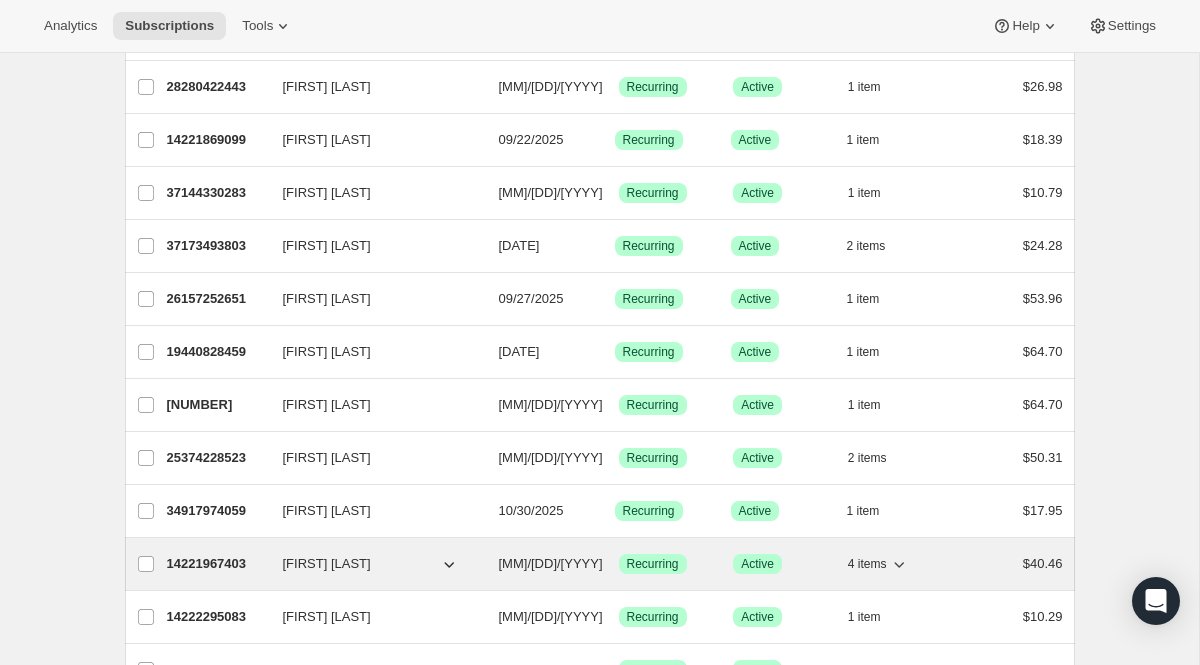 click 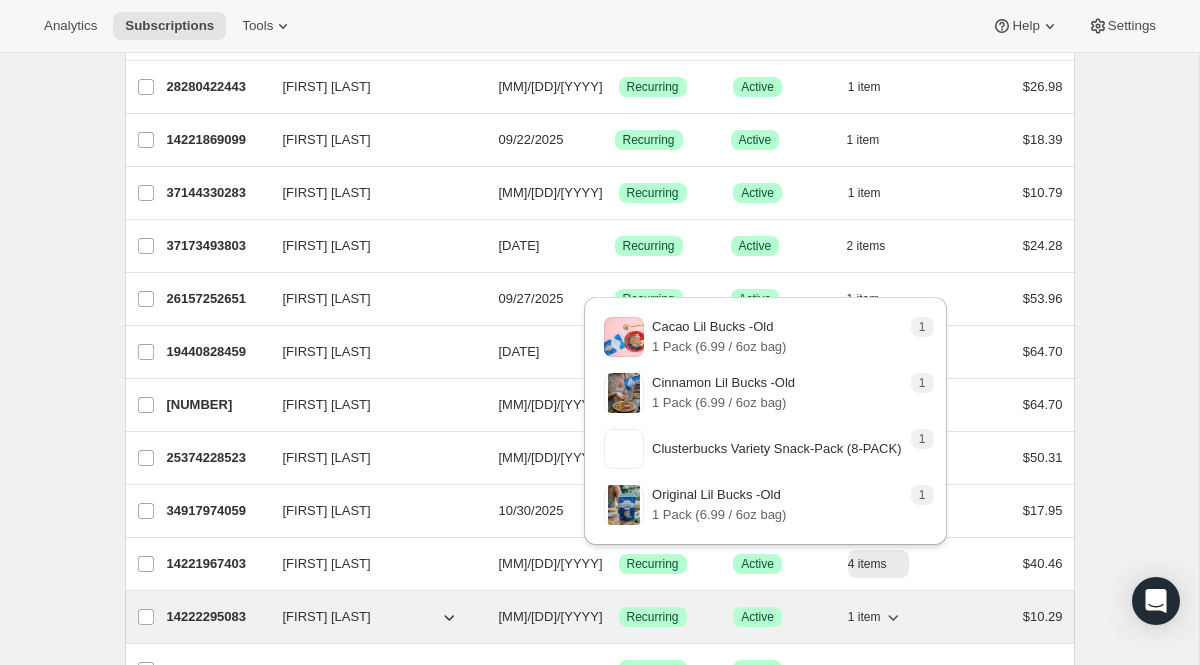 click 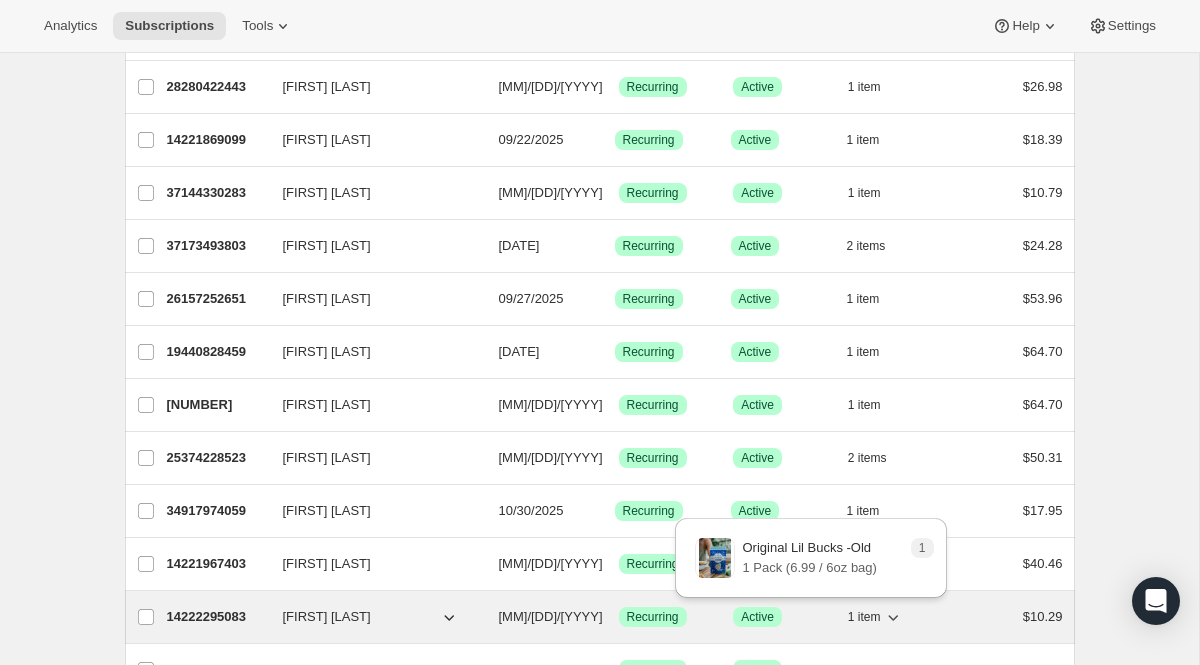 click 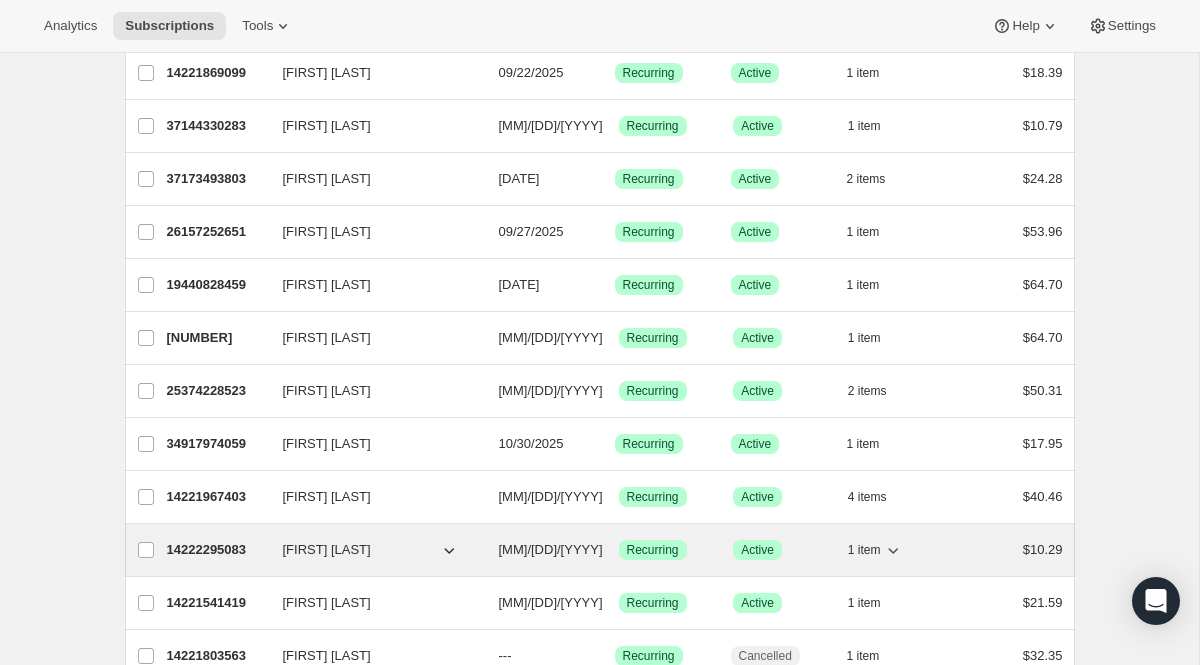 scroll, scrollTop: 1741, scrollLeft: 0, axis: vertical 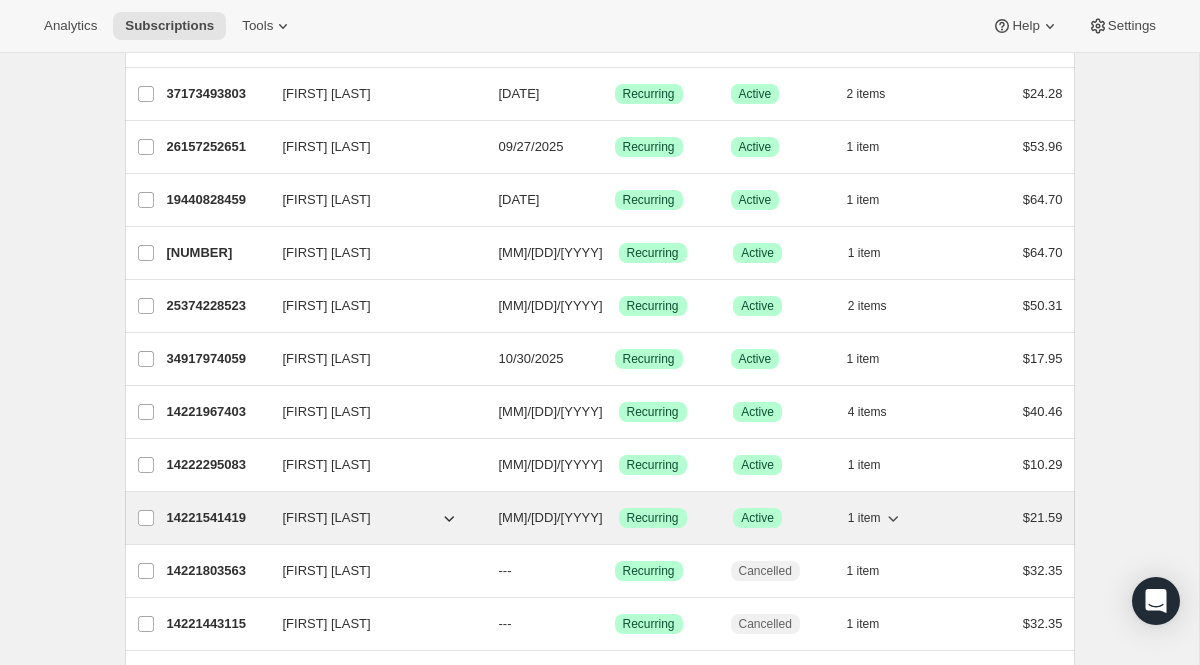 click 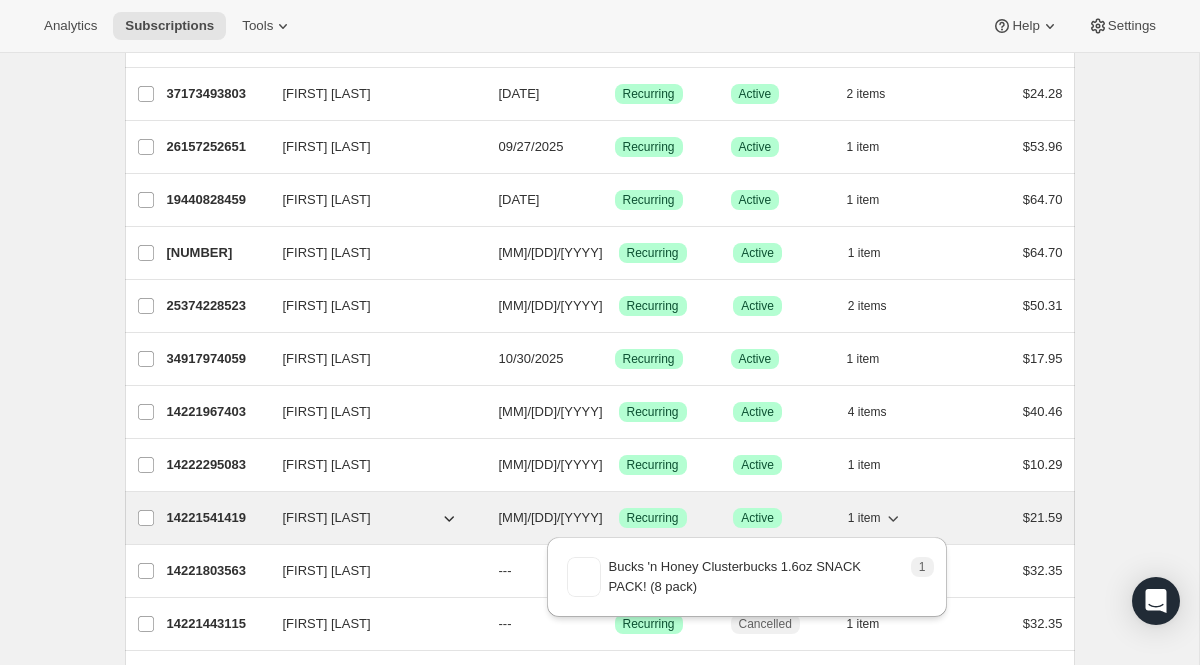 click 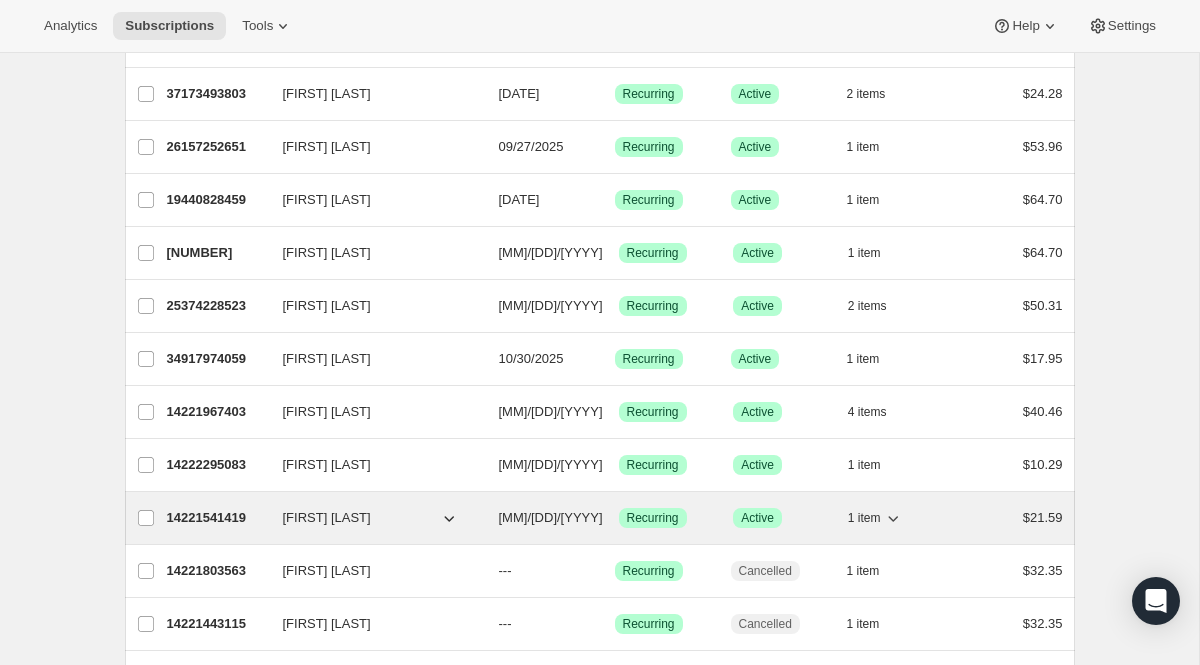 click 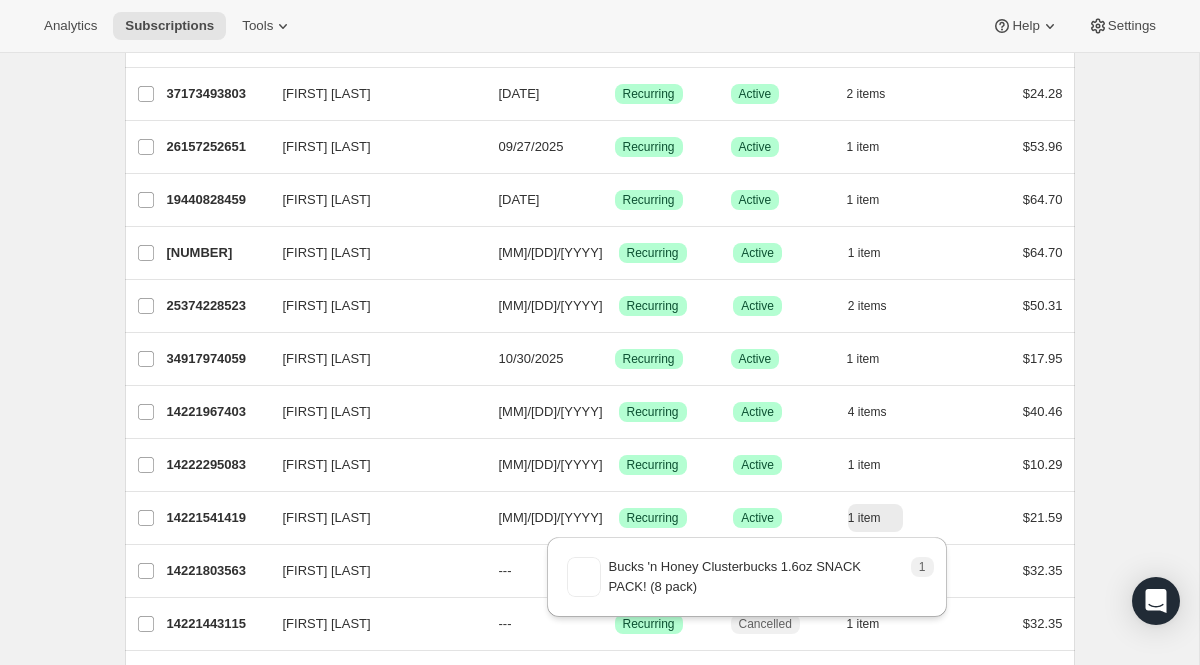click on "Subscriptions. This page is ready Subscriptions Bulk updates More actions Bulk updates Export All Active Prepaid Paused Cancelled No inventory Needs Review More views All Active Prepaid Paused Cancelled No inventory Needs Review More views Create new view 0 selected Update next billing date Change status Showing 51 subscriptions Select all 51 subscriptions Showing 51 subscriptions Select Select all 51 subscriptions 0 selected list header ID Customer Billing Date Type Status Items Total [FIRST] [LAST] [NUMBER] [FIRST] [LAST] [MM]/[DD]/[YYYY] Success Recurring Warning No inventory 1   item [PRICE] [FIRST] [LAST] [NUMBER] [FIRST] [LAST] [MM]/[DD]/[YYYY] Success Recurring Warning No inventory 1   item [PRICE] [FIRST] [LAST] [NUMBER] [FIRST] [LAST] [MM]/[DD]/[YYYY] Success Recurring Success Active 2   items [PRICE] [FIRST] [LAST] [NUMBER] [FIRST] [LAST] [MM]/[DD]/[YYYY] Success Recurring Success Active 1   item [PRICE] [FIRST] [LAST] [NUMBER] [FIRST] [LAST] [MM]/[DD]/[YYYY] Success Recurring Success Active 1   item [PRICE] [FIRST] [LAST] 4" at bounding box center (599, -225) 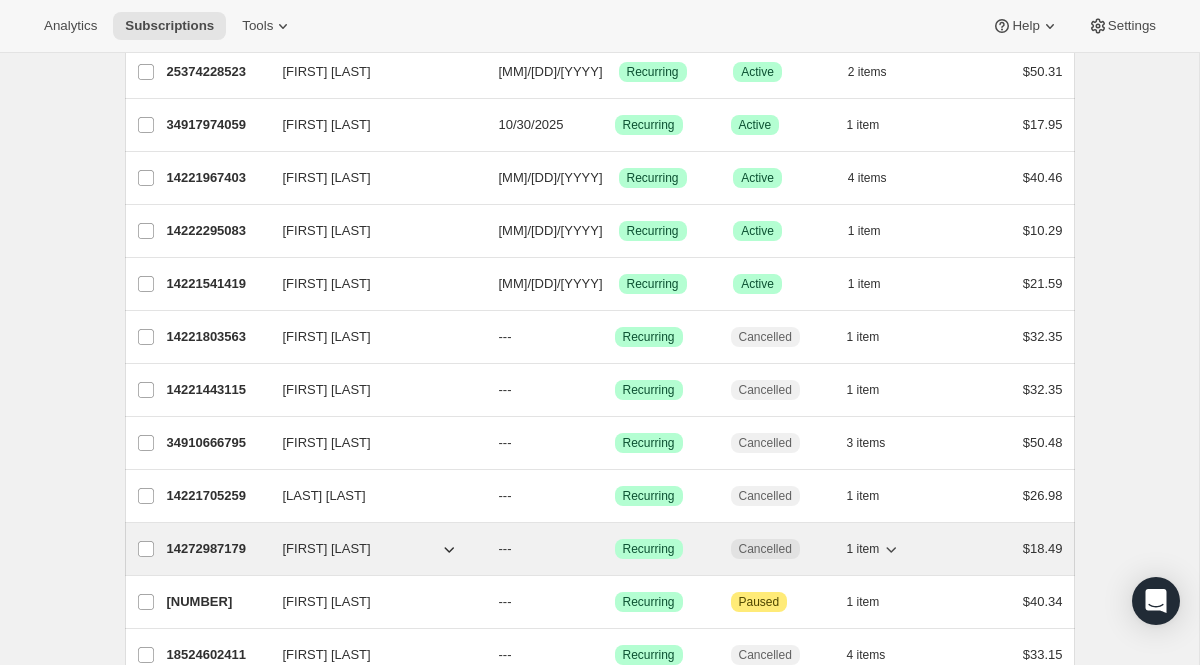 scroll, scrollTop: 1816, scrollLeft: 0, axis: vertical 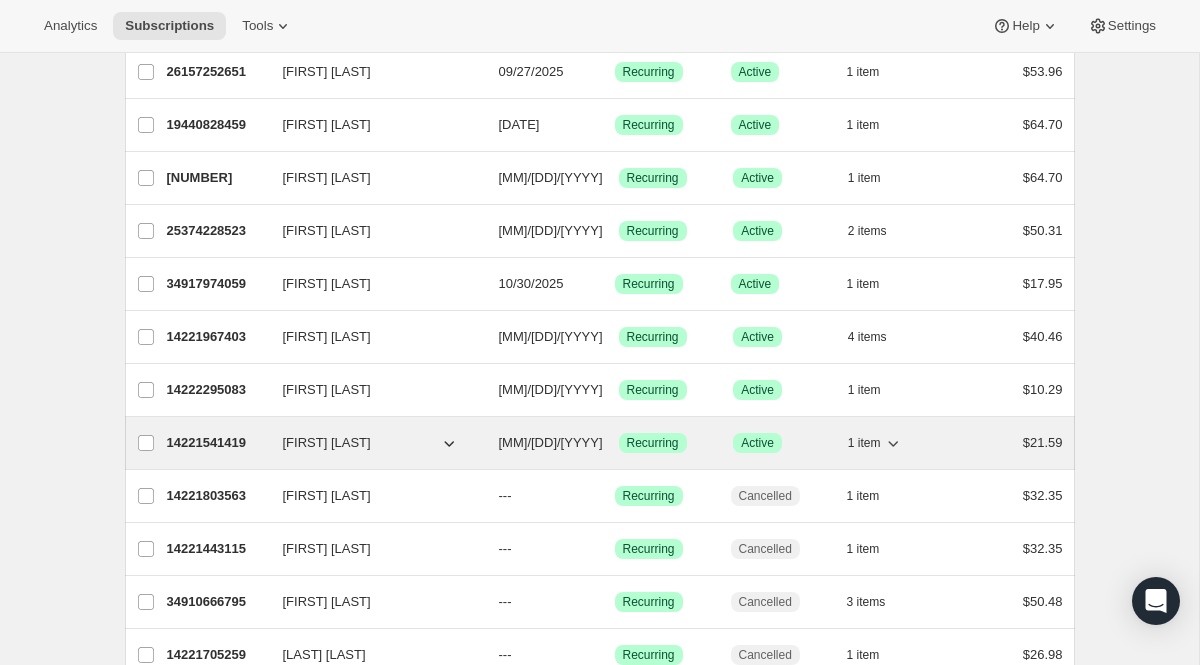 click on "14221541419 [FIRST] [LAST] [MM]/[DD]/[YYYY] Success Recurring Success Active 1   item [PRICE]" at bounding box center (615, 443) 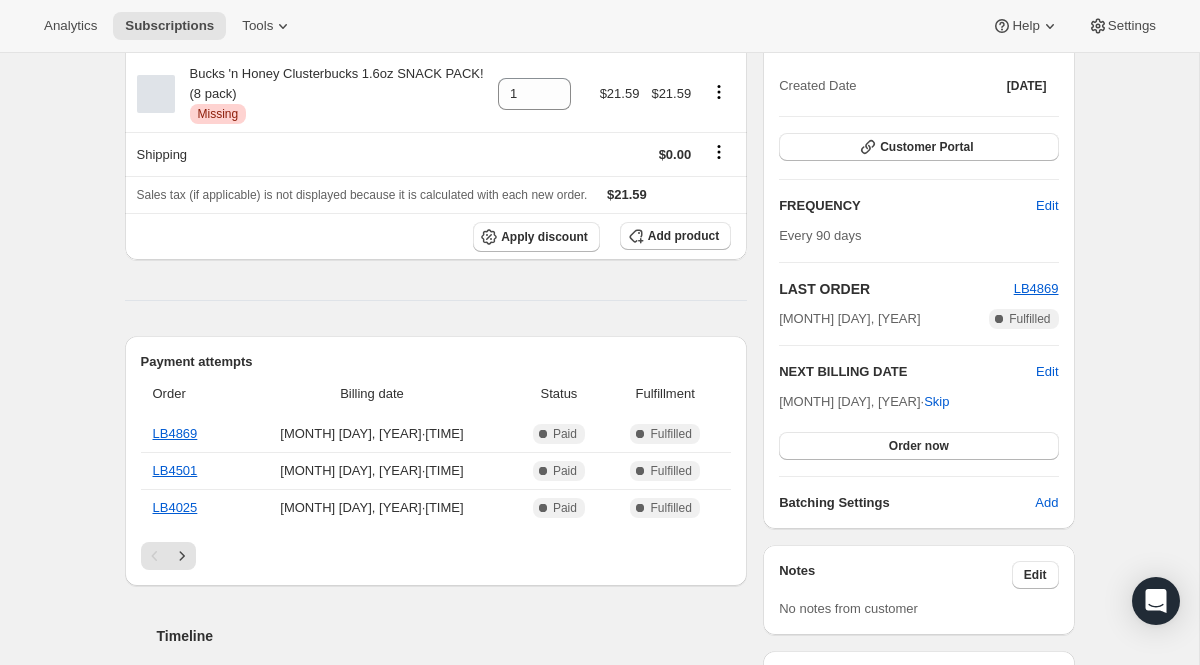 scroll, scrollTop: 0, scrollLeft: 0, axis: both 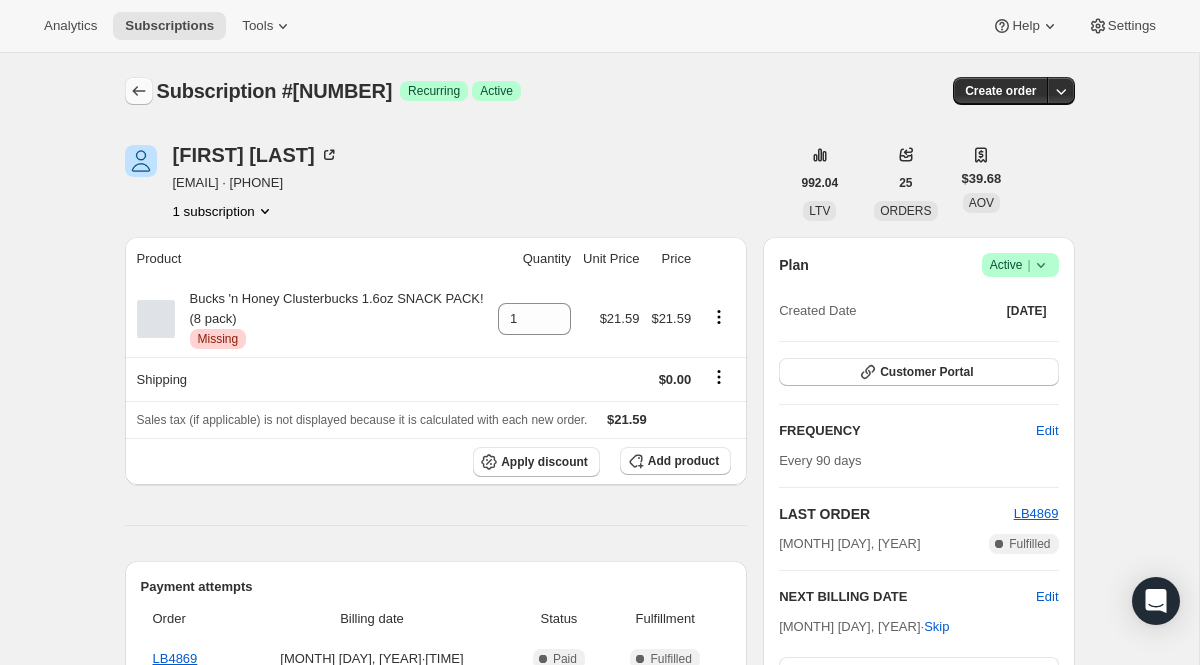 click 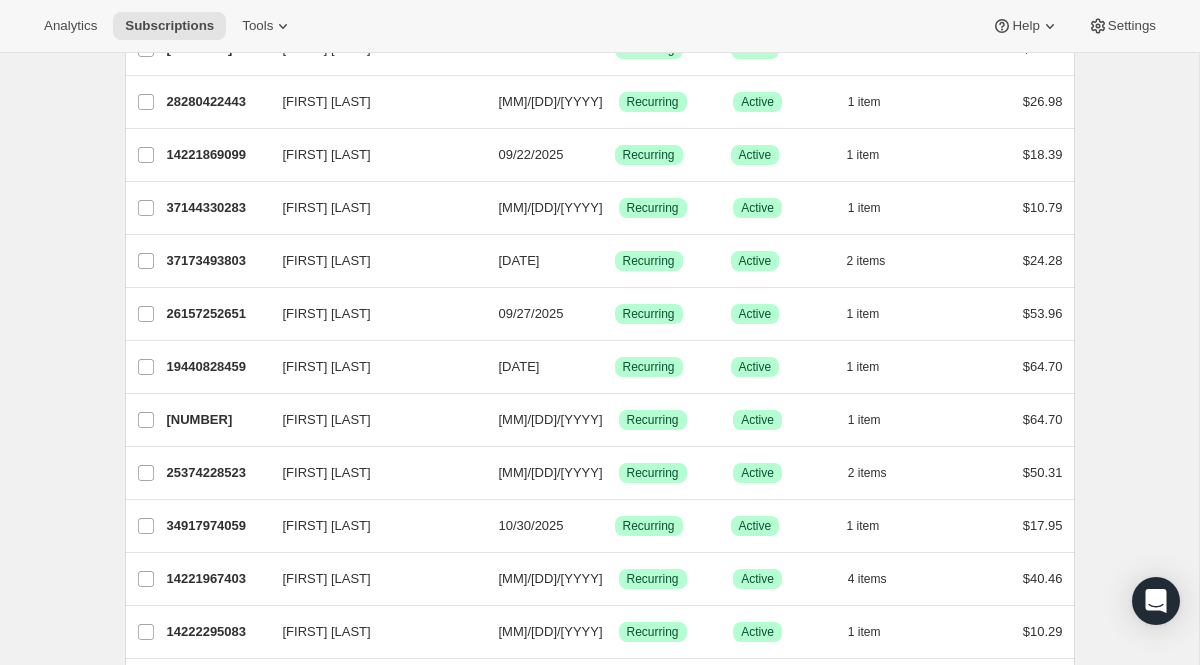 scroll, scrollTop: 1633, scrollLeft: 0, axis: vertical 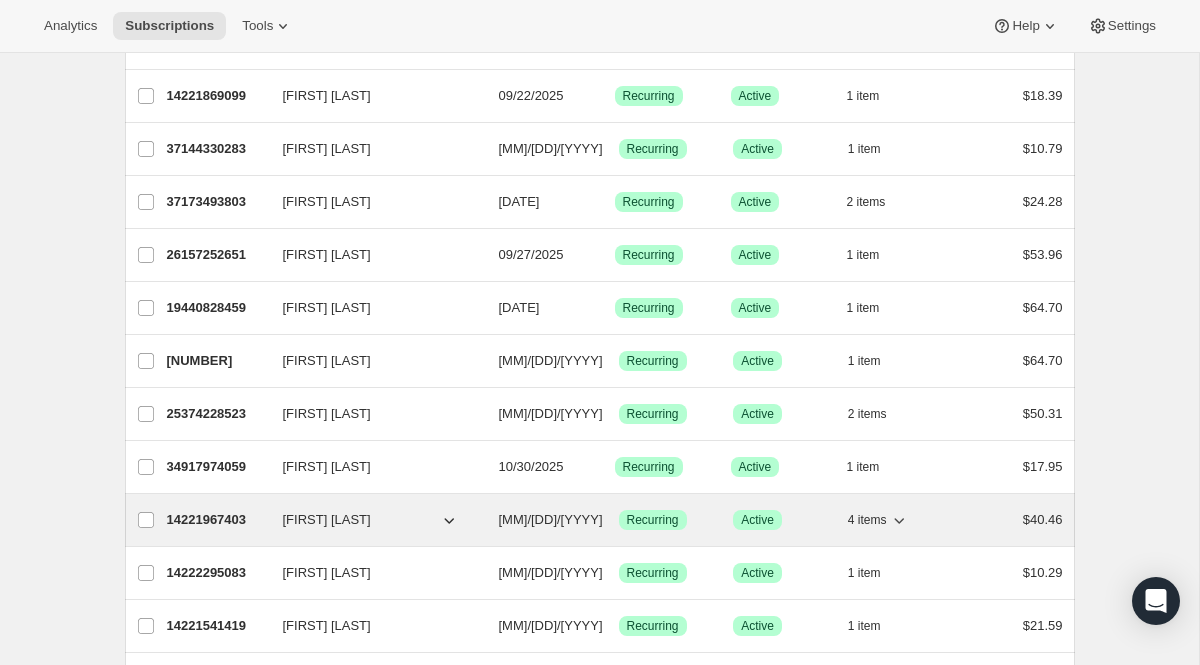 click 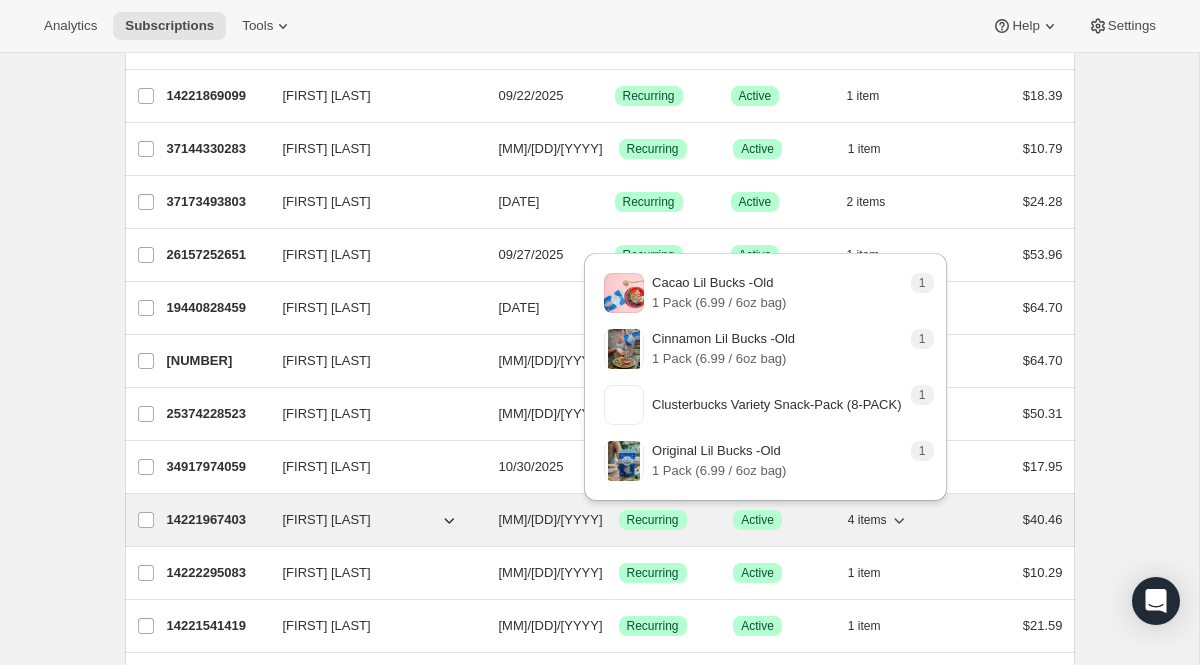 click on "4   items" at bounding box center (867, 520) 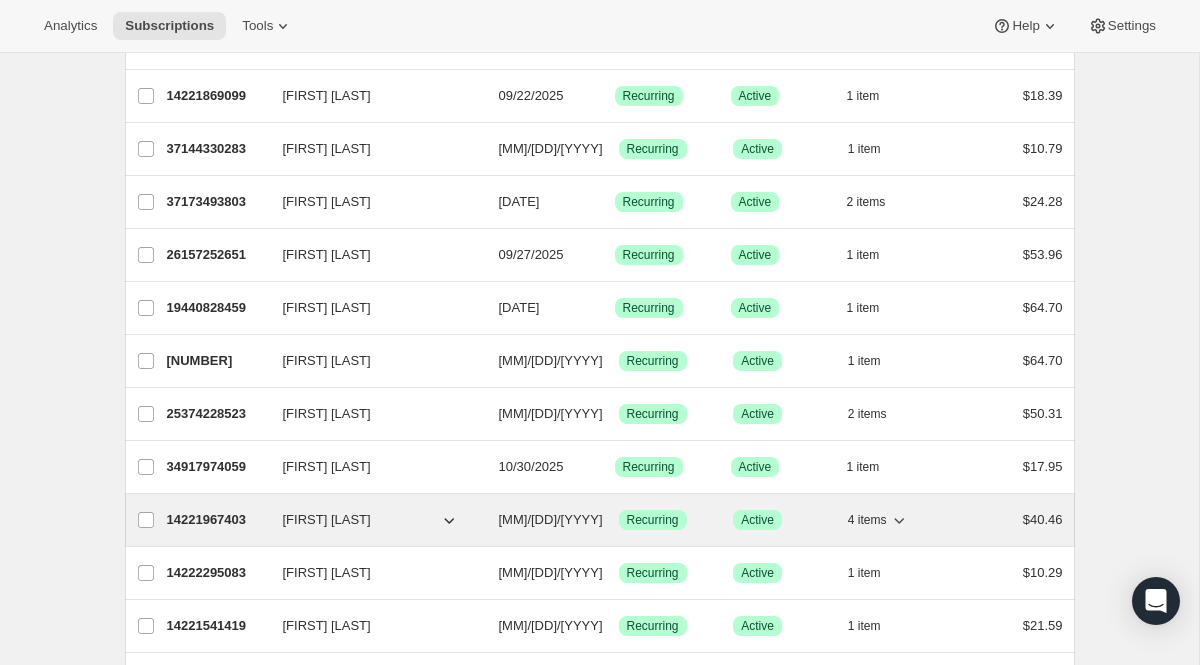 click on "4   items" at bounding box center [898, 520] 